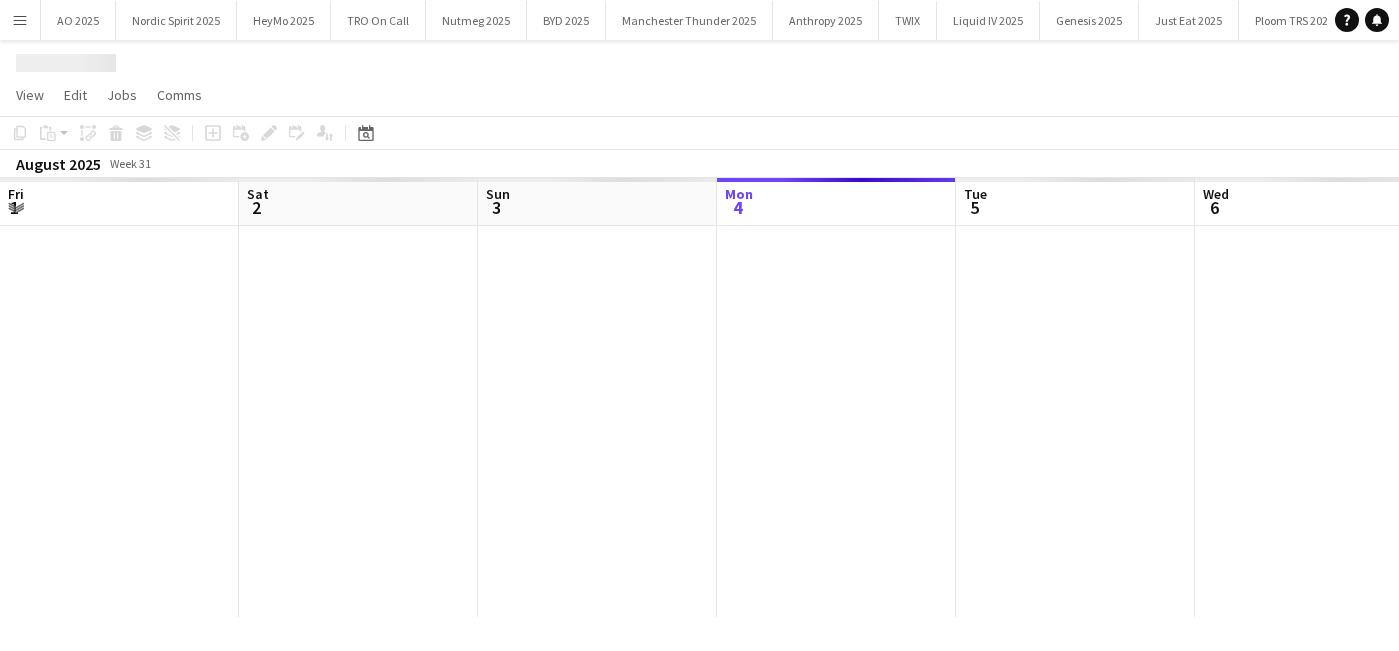 scroll, scrollTop: 0, scrollLeft: 0, axis: both 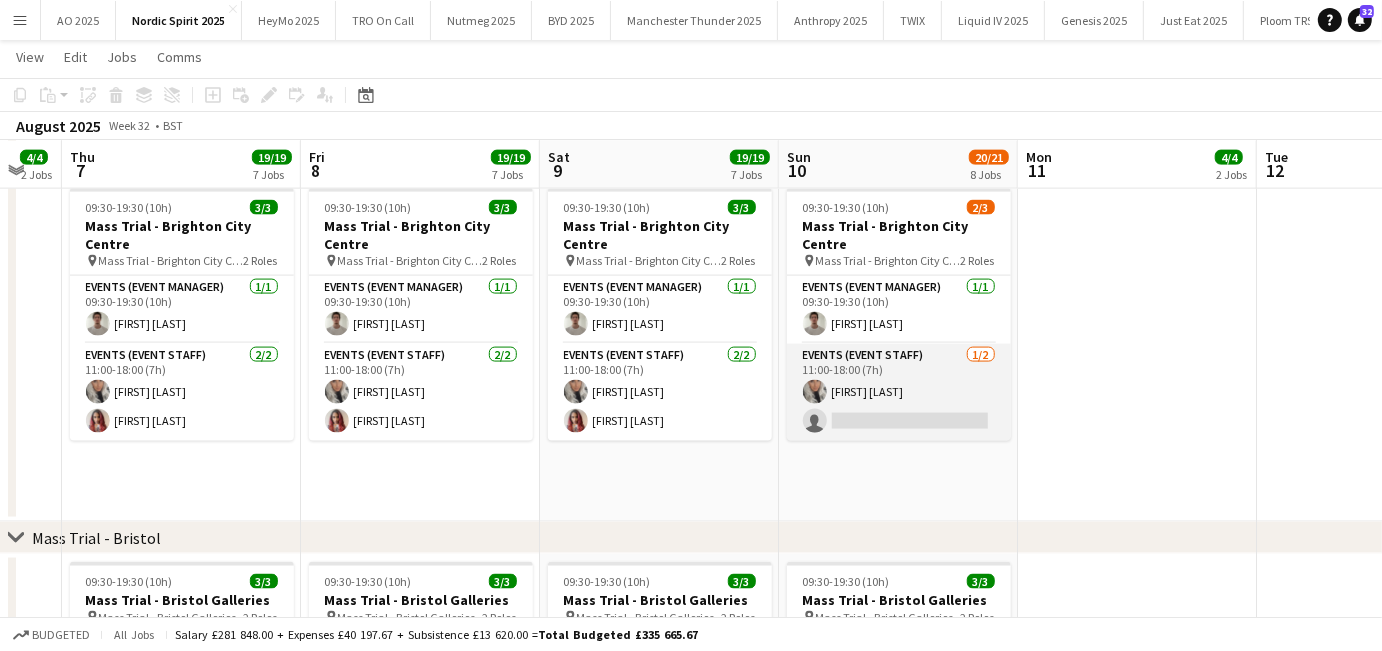 click on "Events (Event Staff)   1/2   11:00-18:00 (7h)
[FIRST] [LAST]
single-neutral-actions" at bounding box center (899, 392) 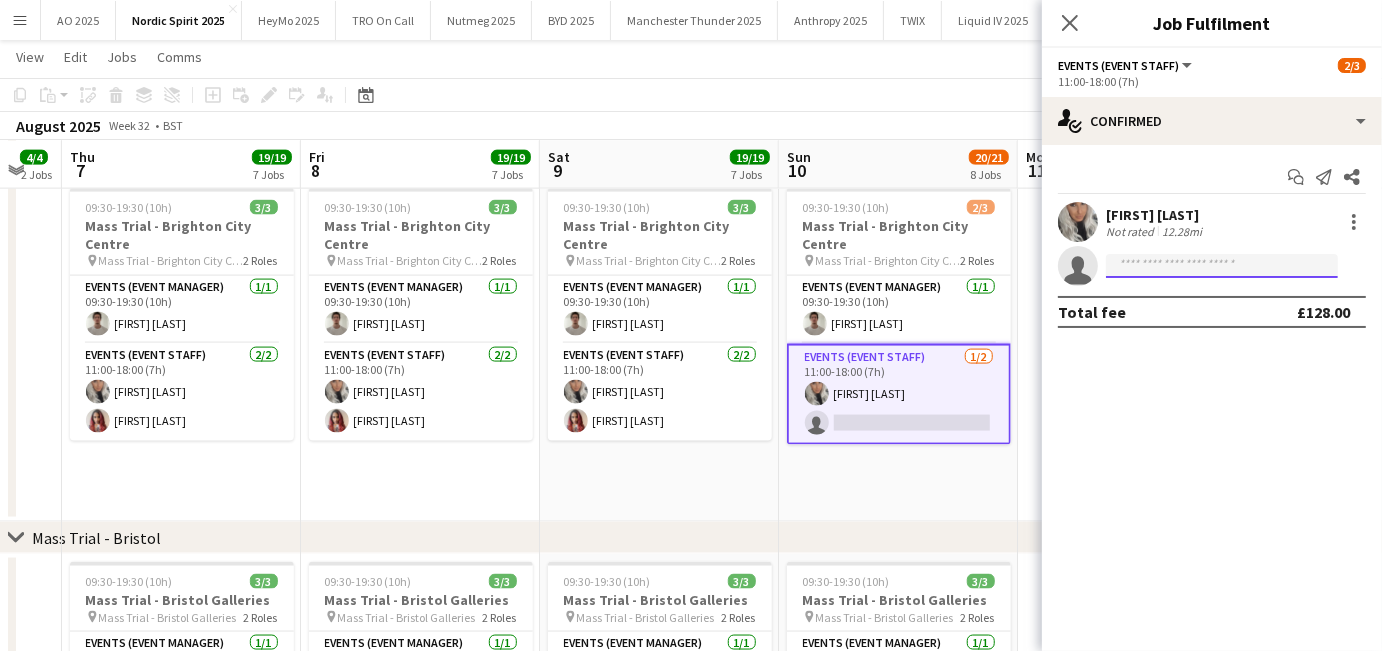 click 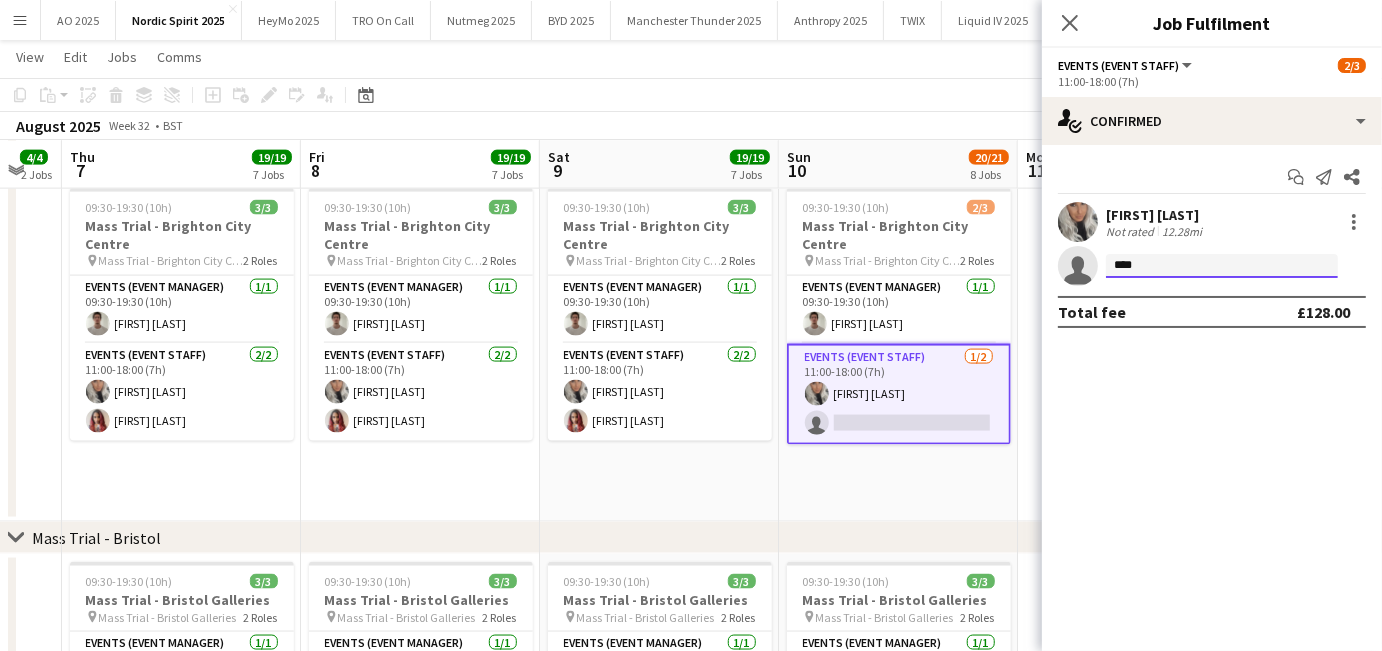 type on "*****" 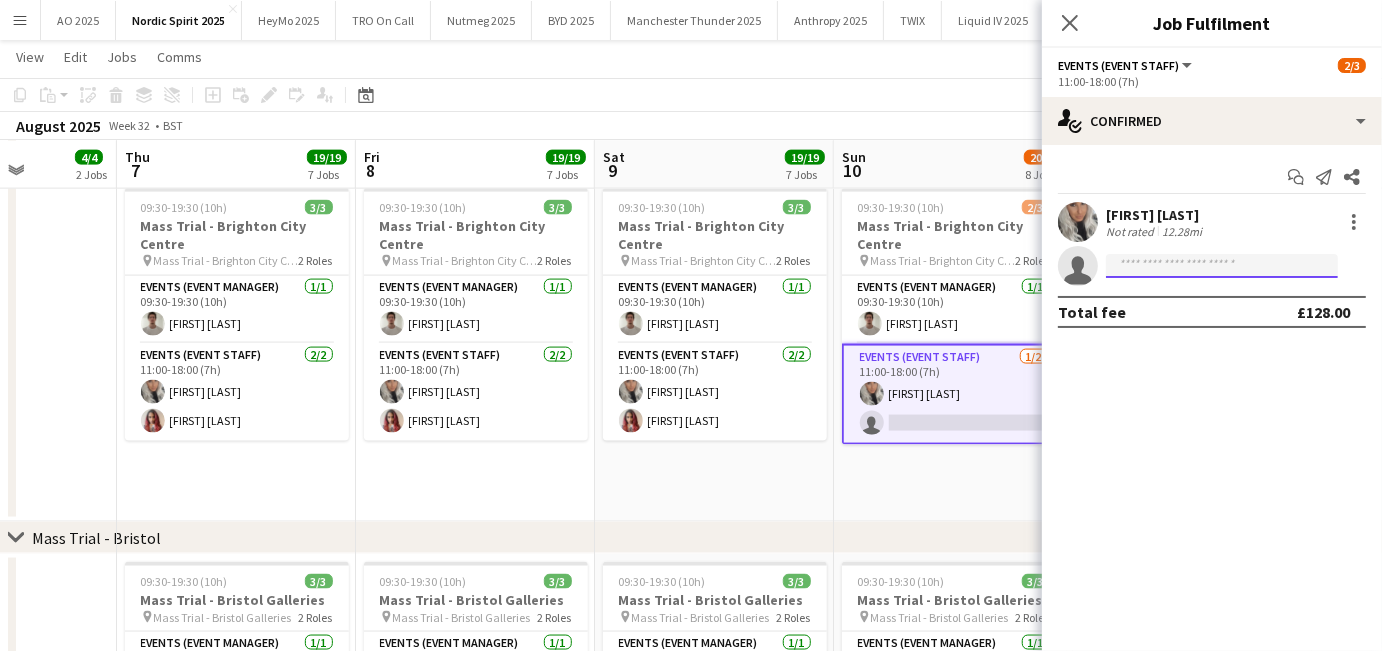scroll, scrollTop: 0, scrollLeft: 602, axis: horizontal 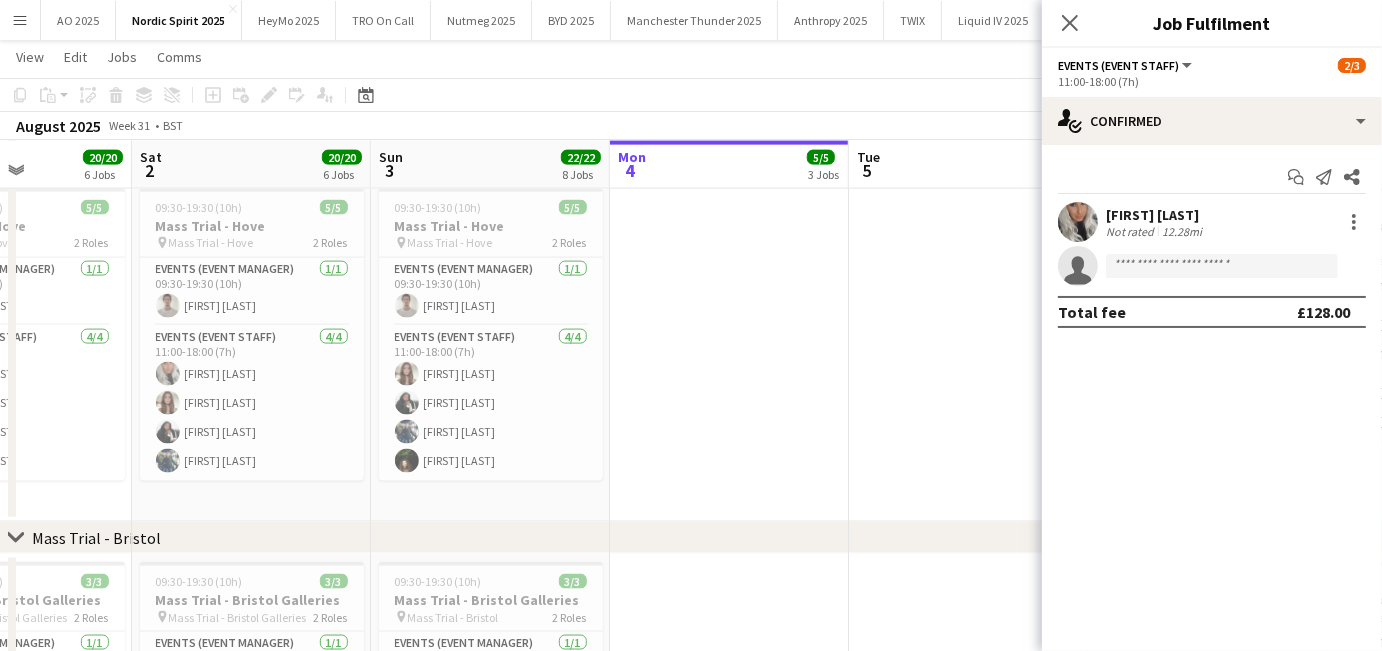 click on "check
Confirmed
Start chat
Send notification
Share
[FIRST] [LAST]   Not rated   12.28mi
single-neutral-actions
Total fee   £128.00" 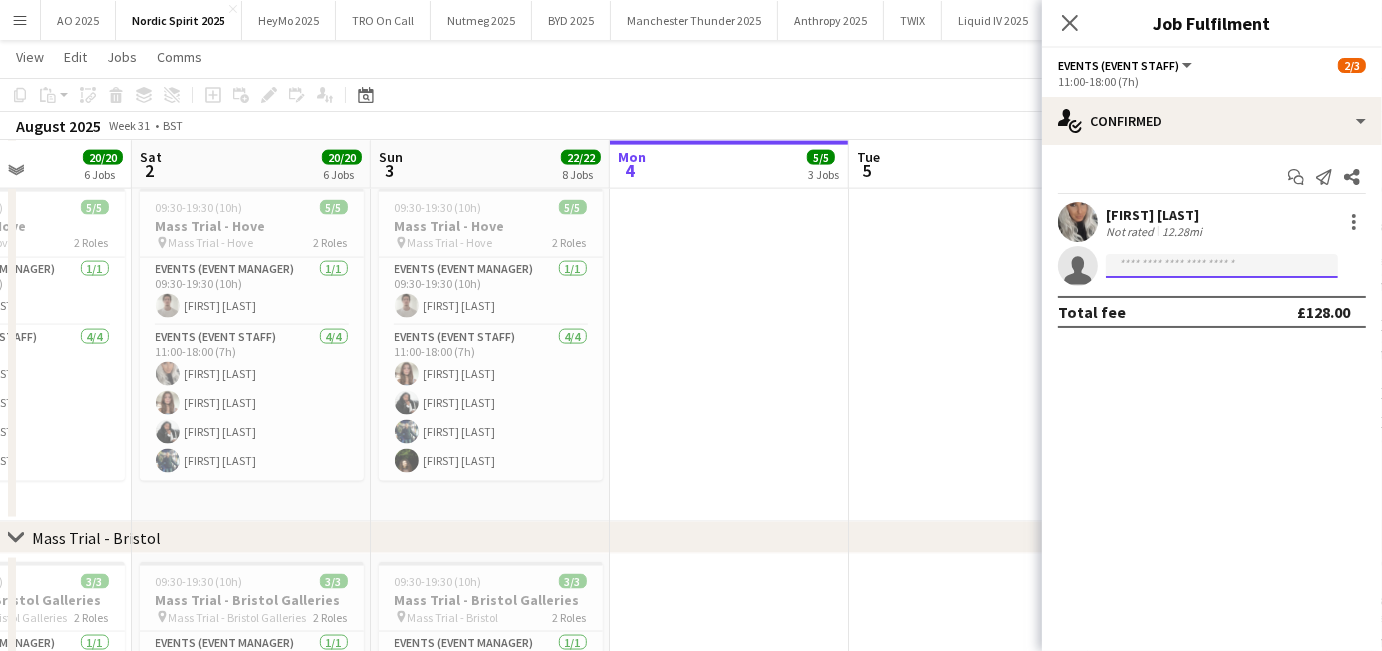 click 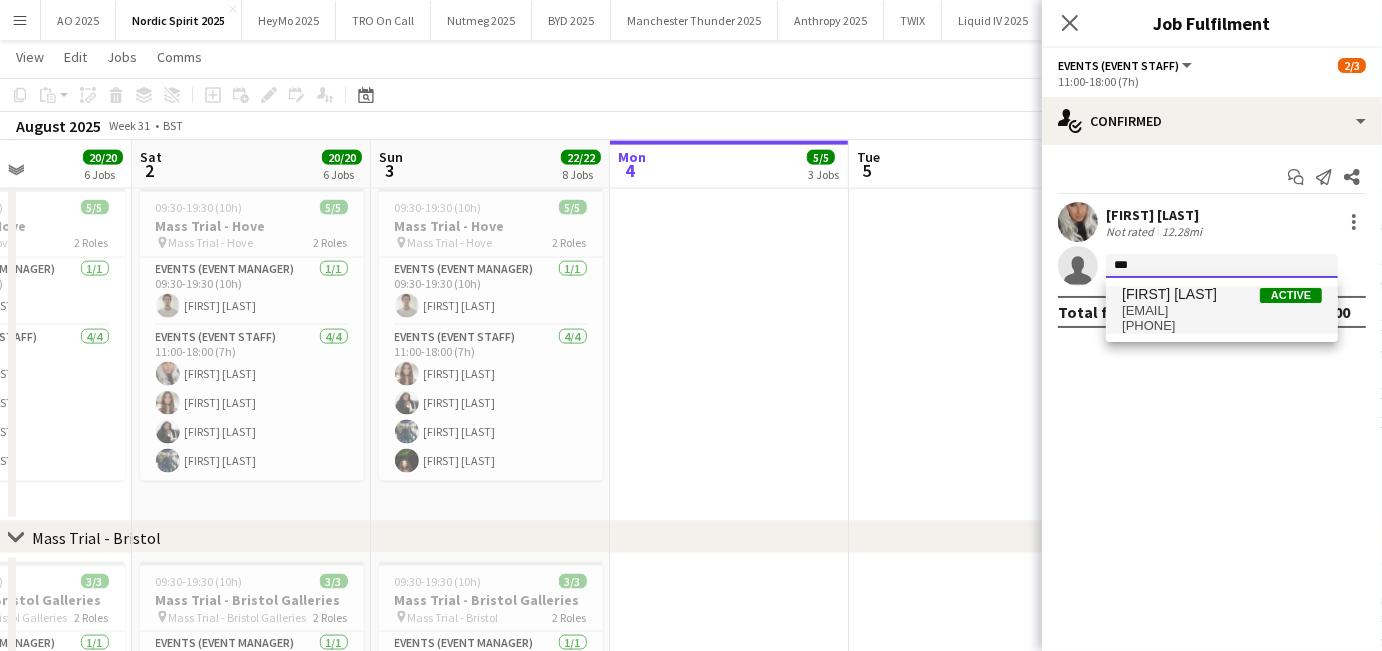 type on "***" 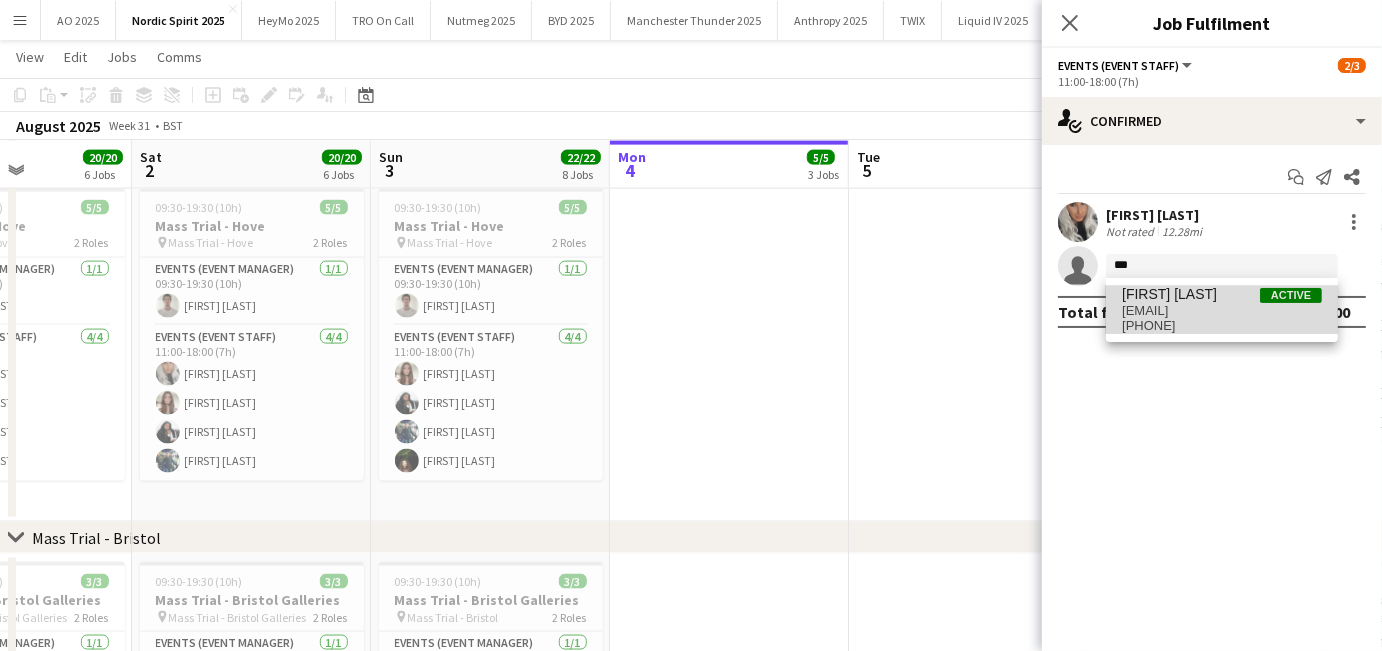 click on "[FIRST] [LAST]" at bounding box center (1169, 294) 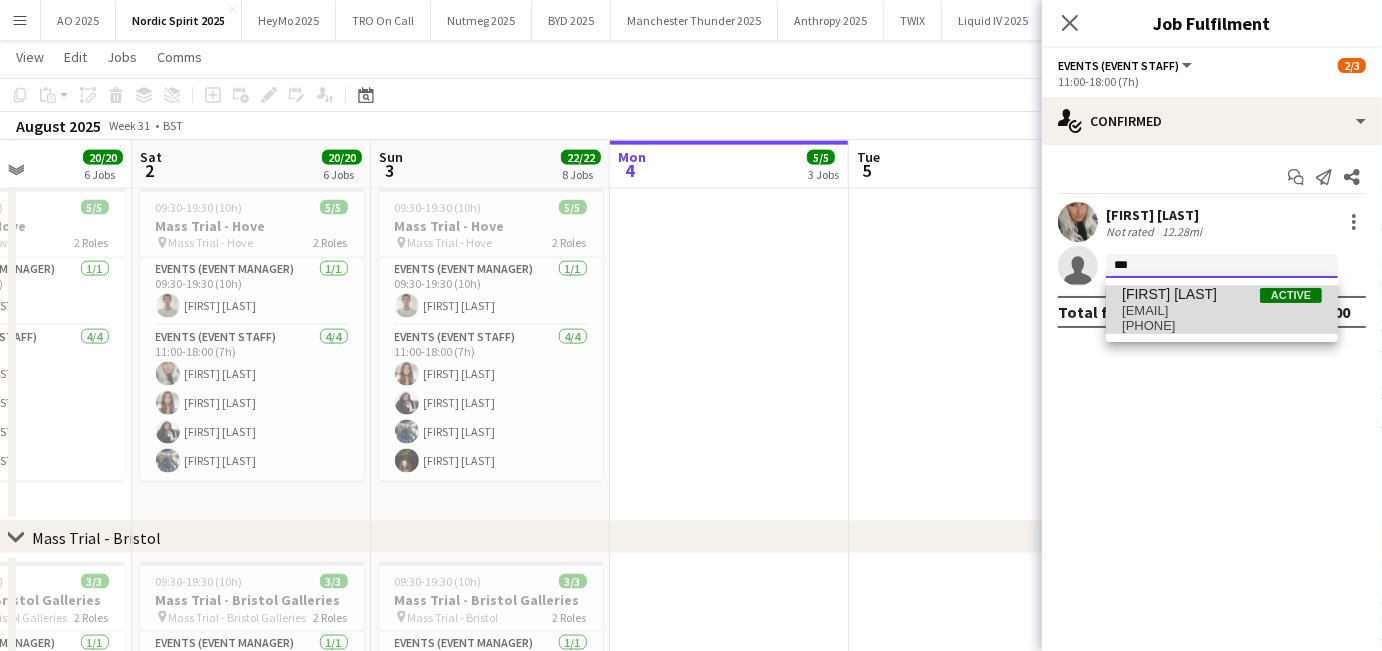 type 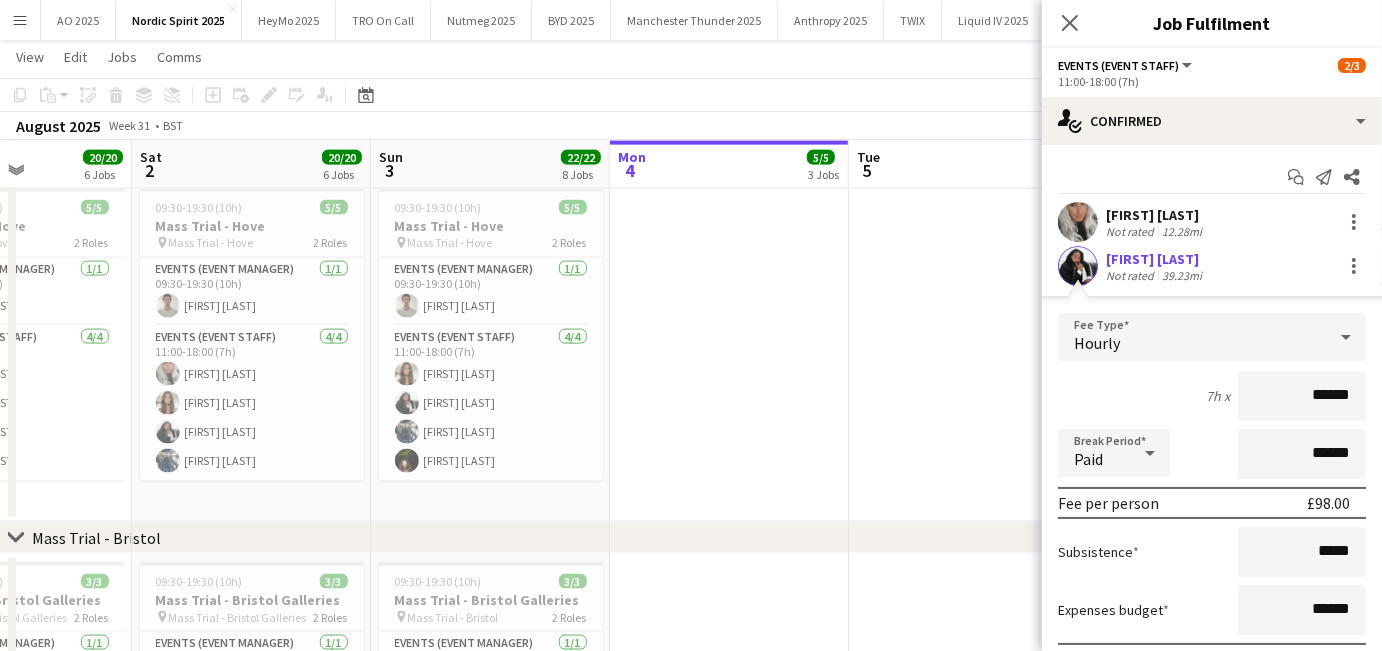 scroll, scrollTop: 142, scrollLeft: 0, axis: vertical 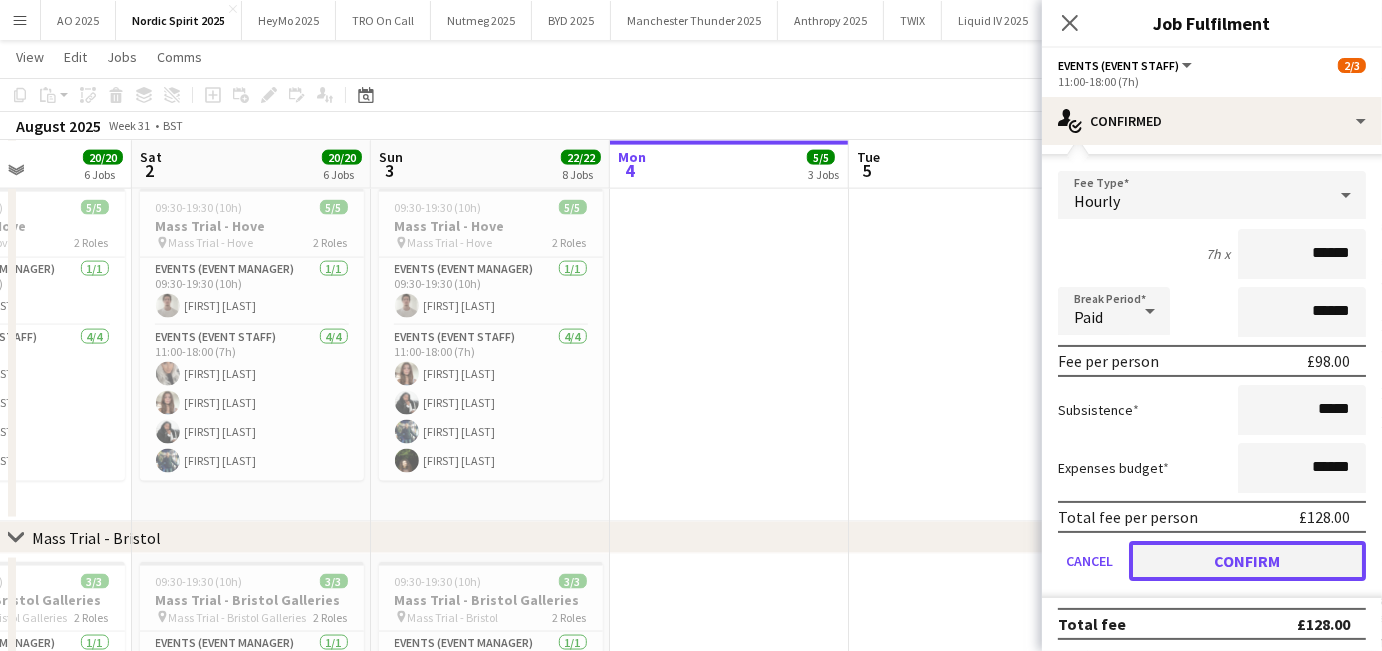 click on "Confirm" at bounding box center (1247, 561) 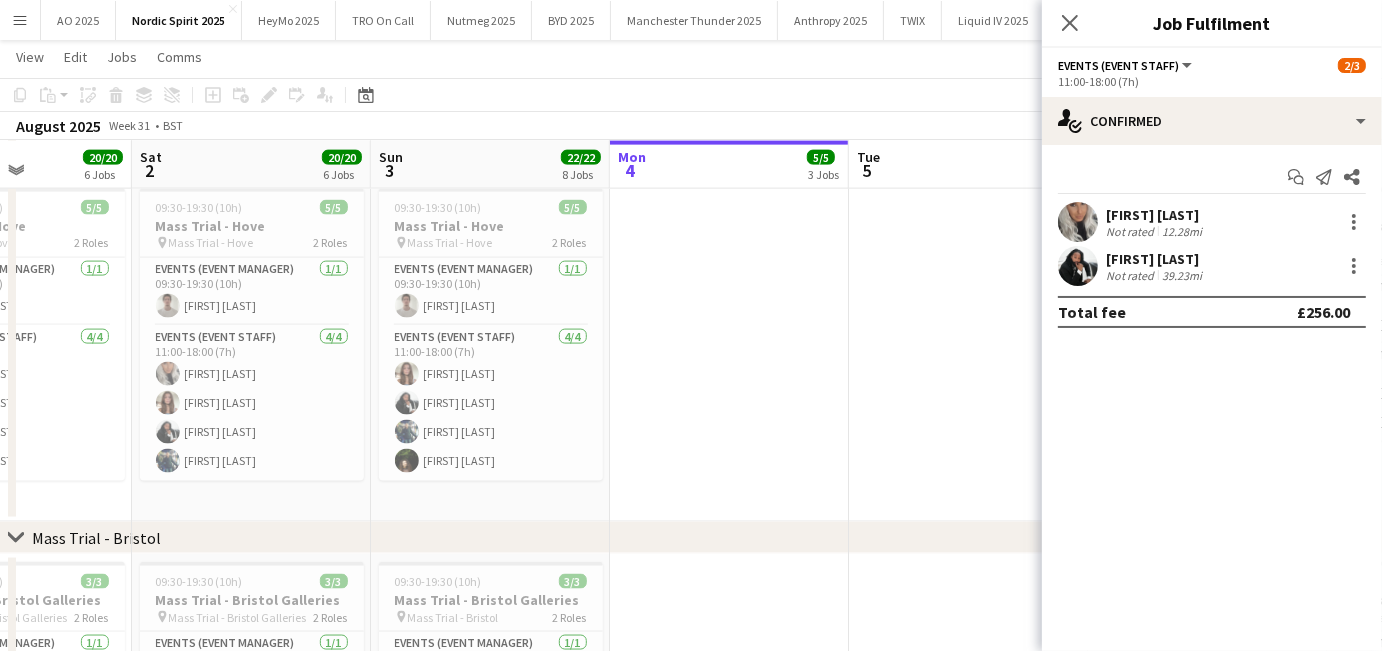 scroll, scrollTop: 0, scrollLeft: 0, axis: both 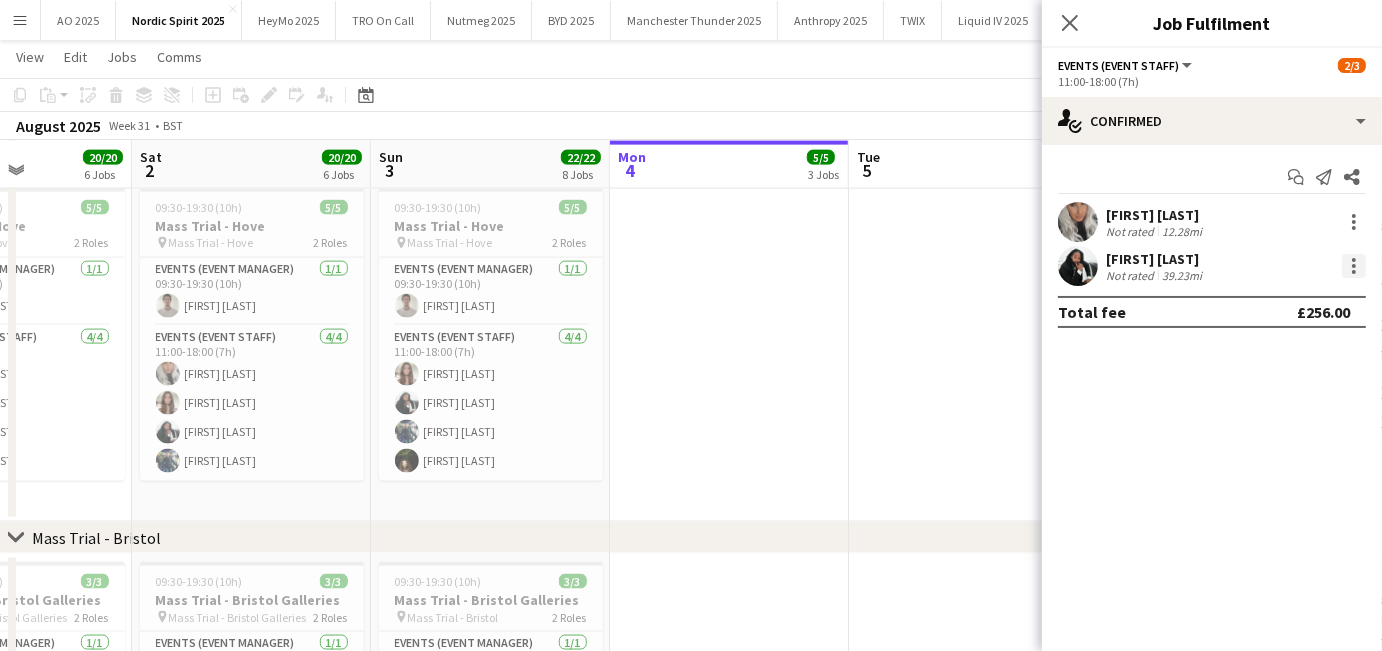 click at bounding box center [1354, 266] 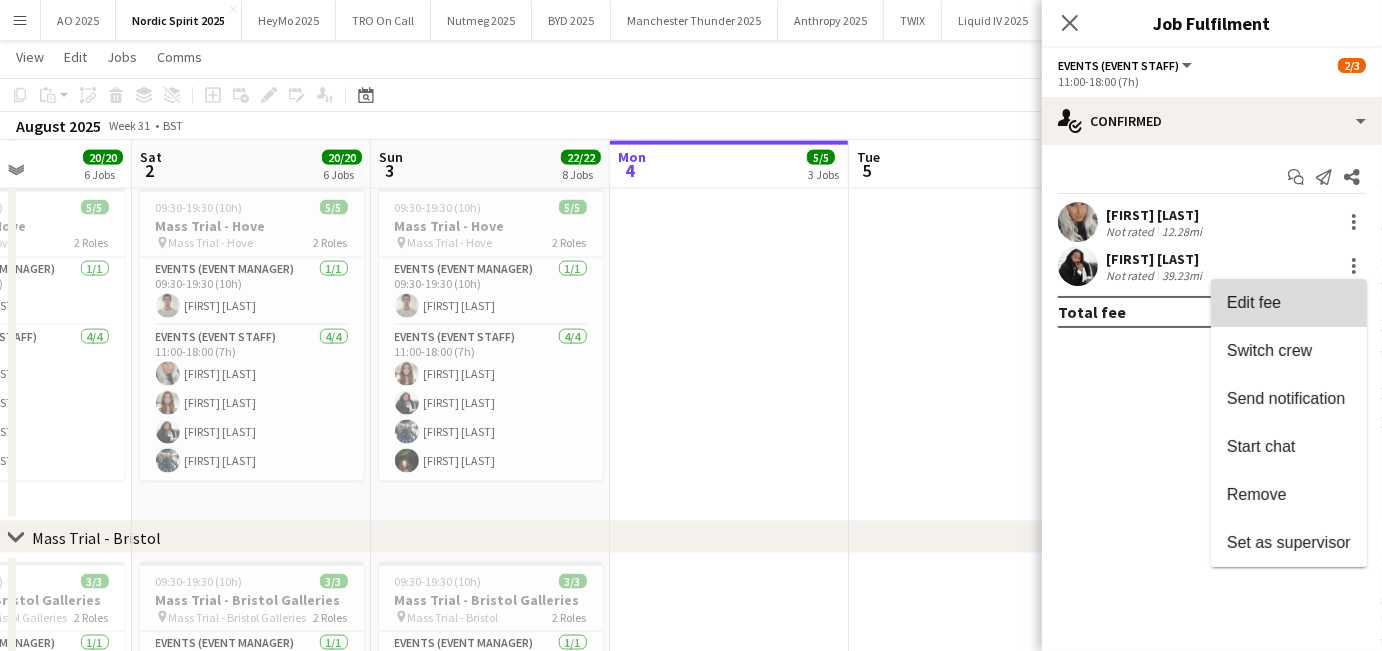 click on "Edit fee" at bounding box center (1289, 303) 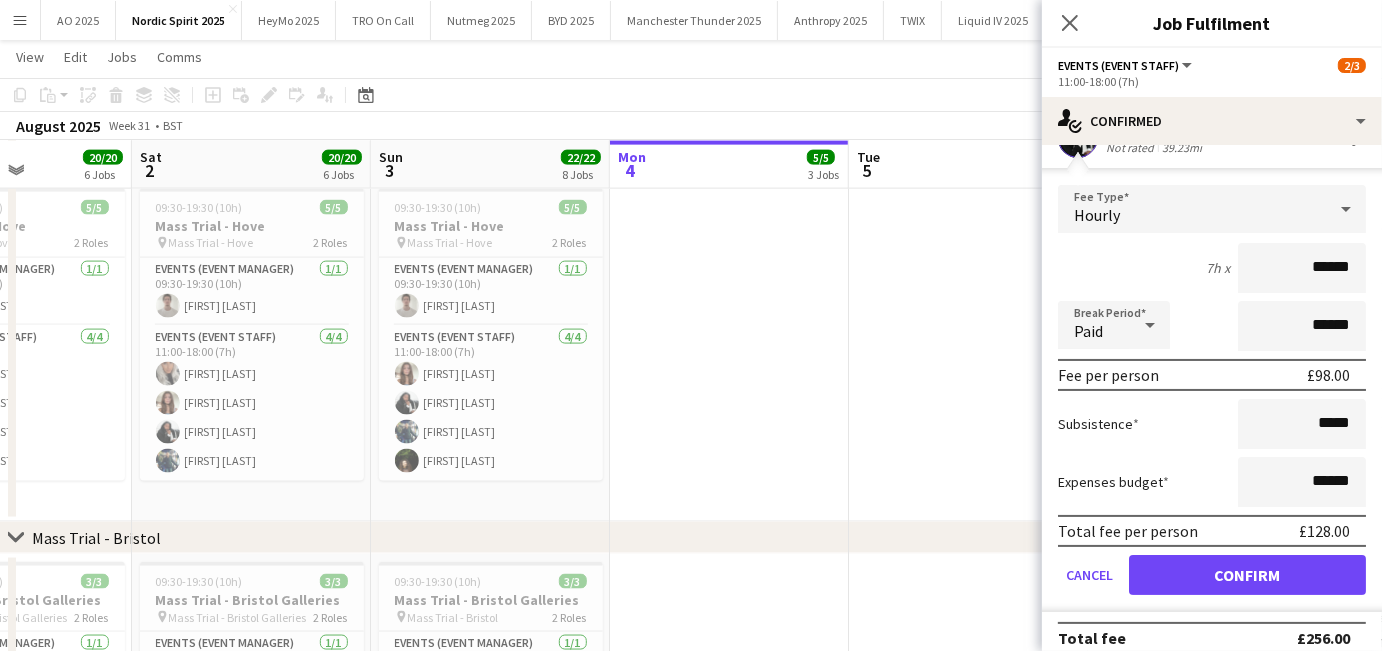 scroll, scrollTop: 130, scrollLeft: 0, axis: vertical 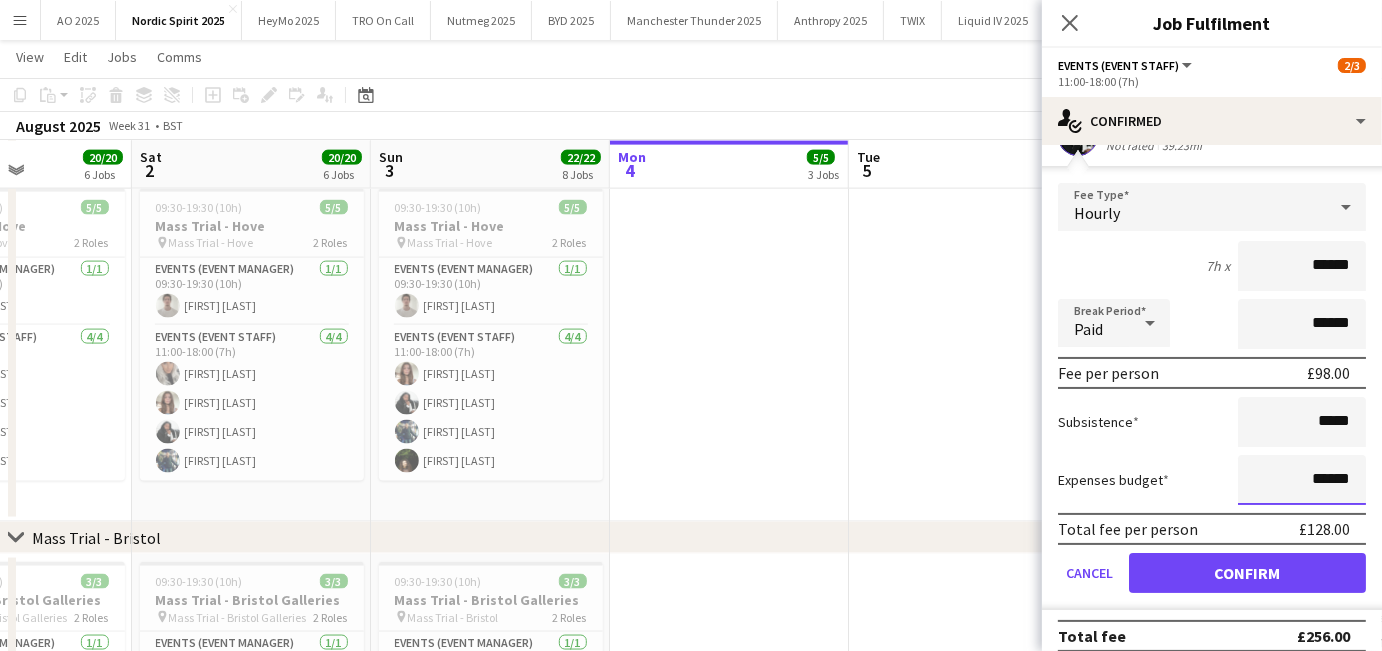 click on "******" at bounding box center [1302, 480] 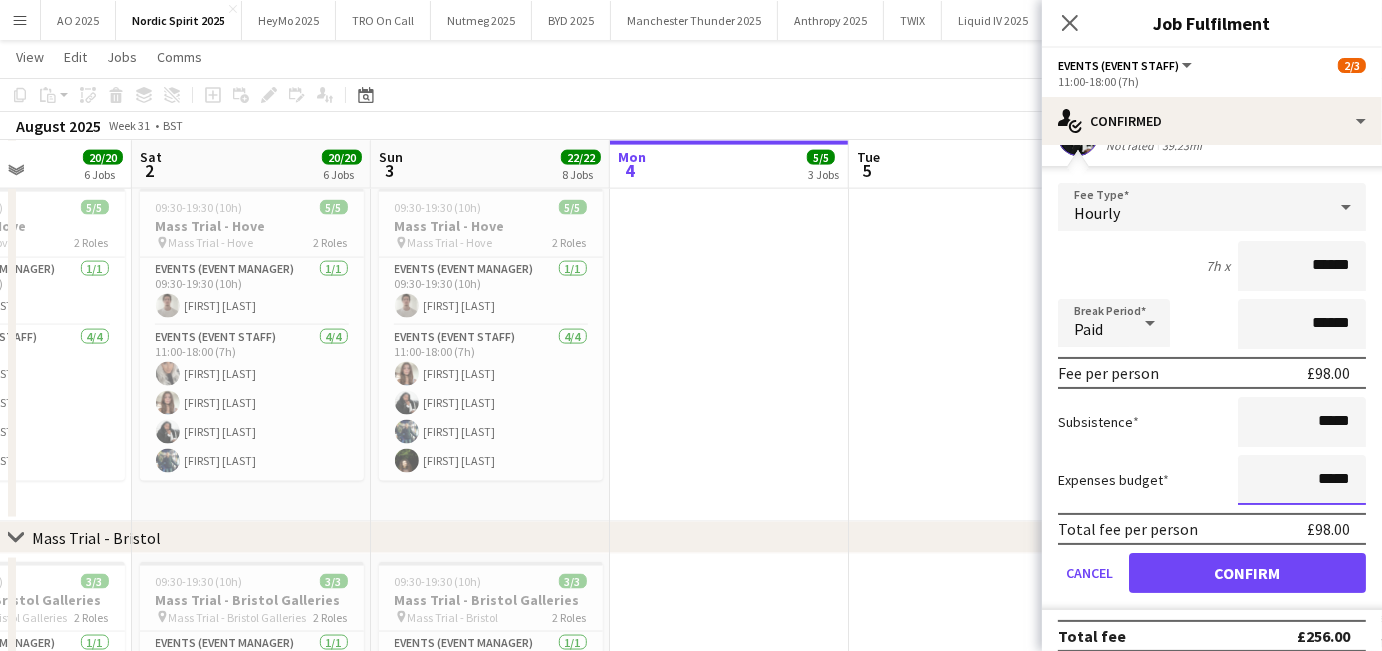 type on "*****" 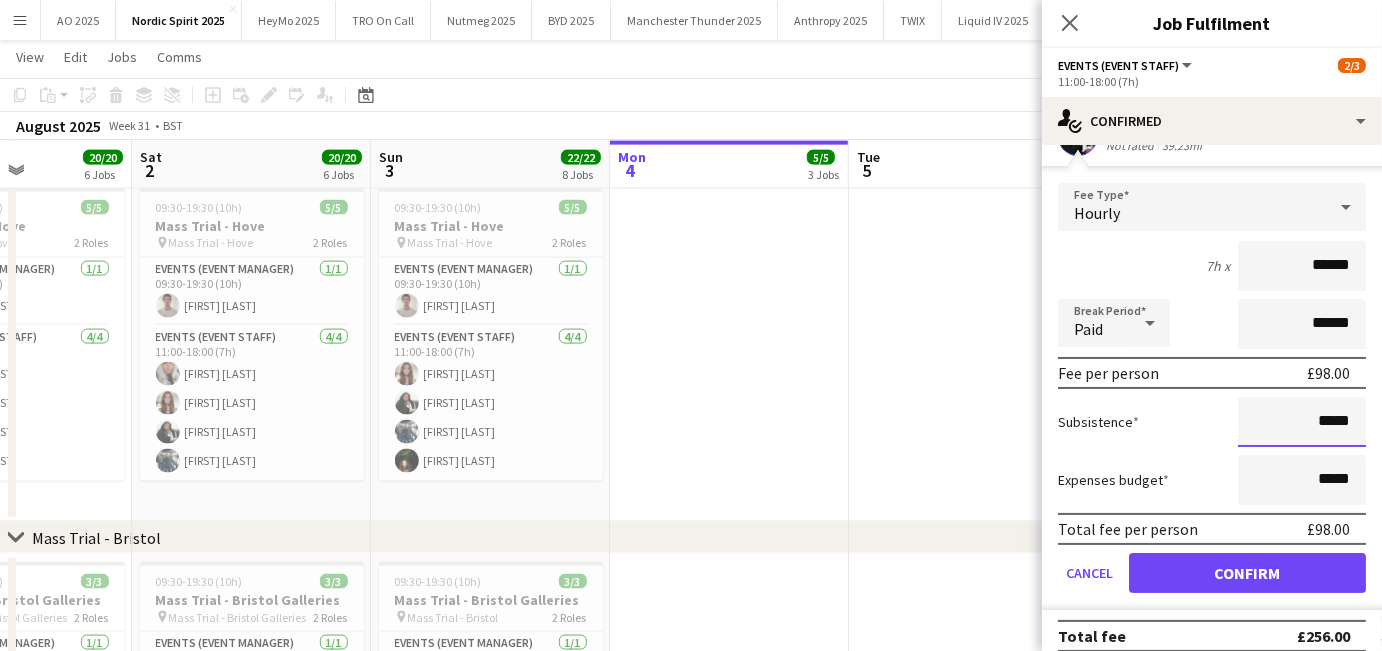 click on "*****" at bounding box center [1302, 422] 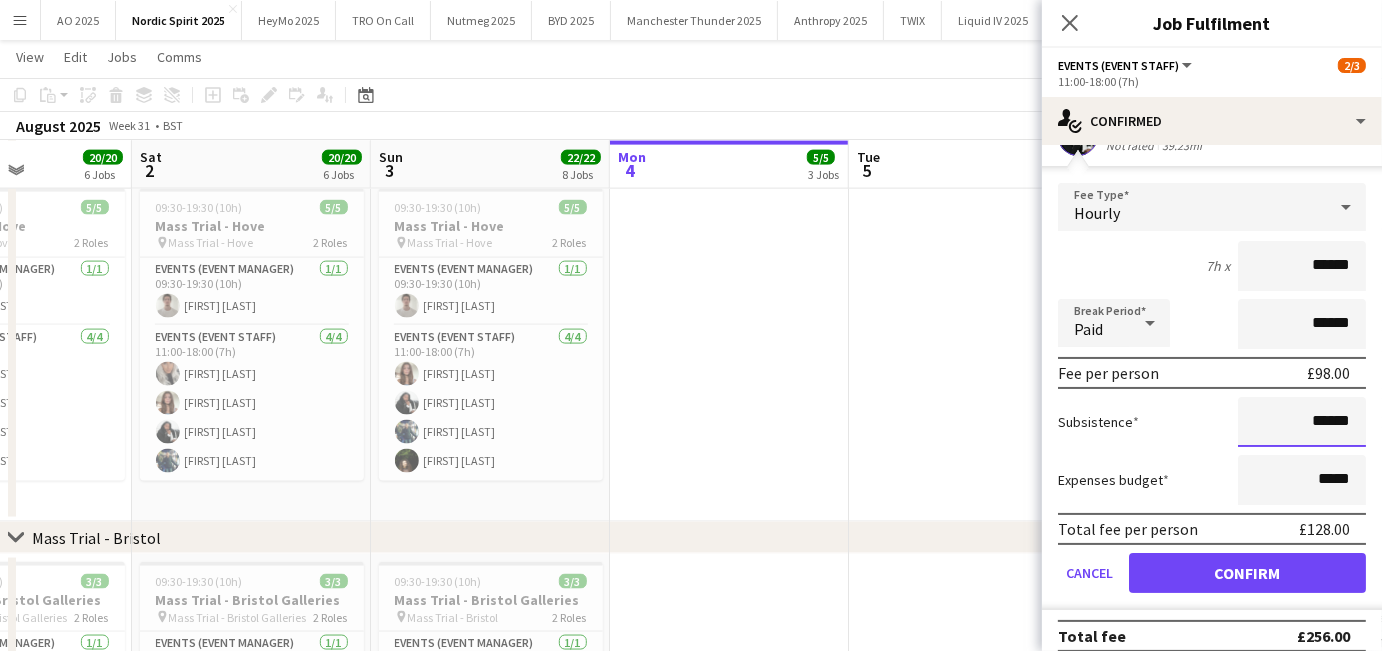 type on "******" 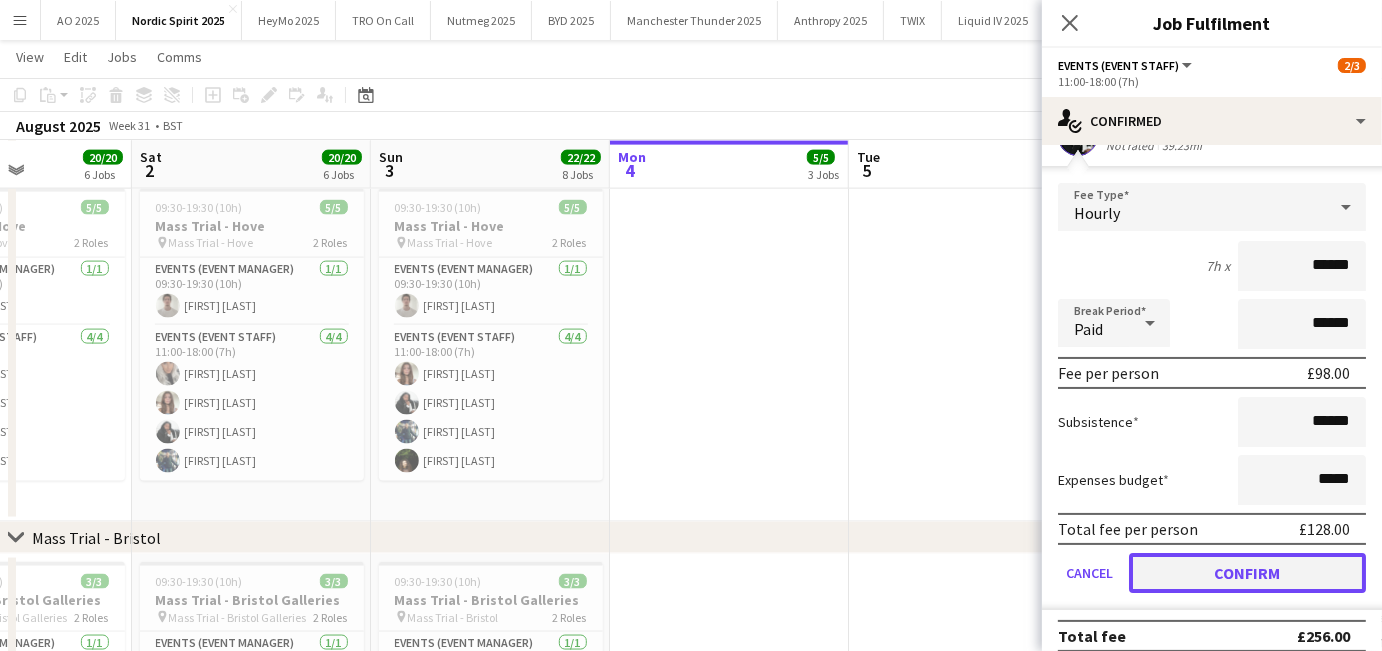 click on "Confirm" at bounding box center (1247, 573) 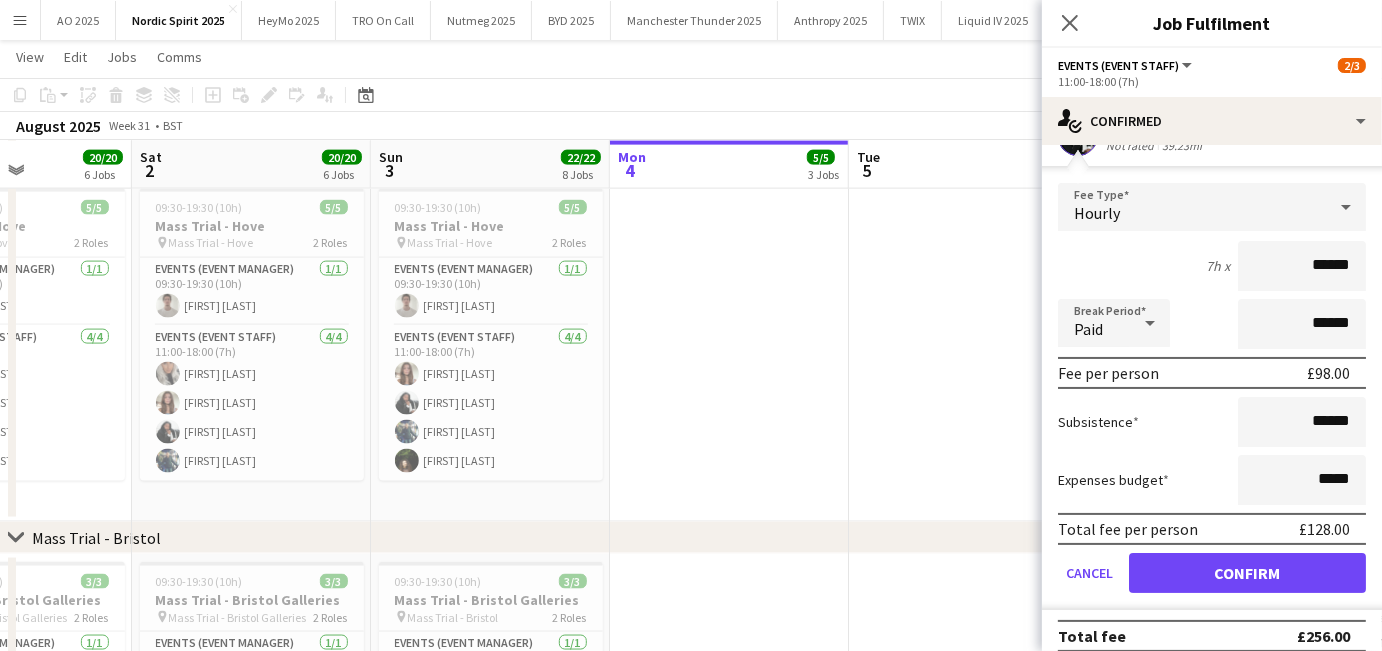 scroll, scrollTop: 0, scrollLeft: 0, axis: both 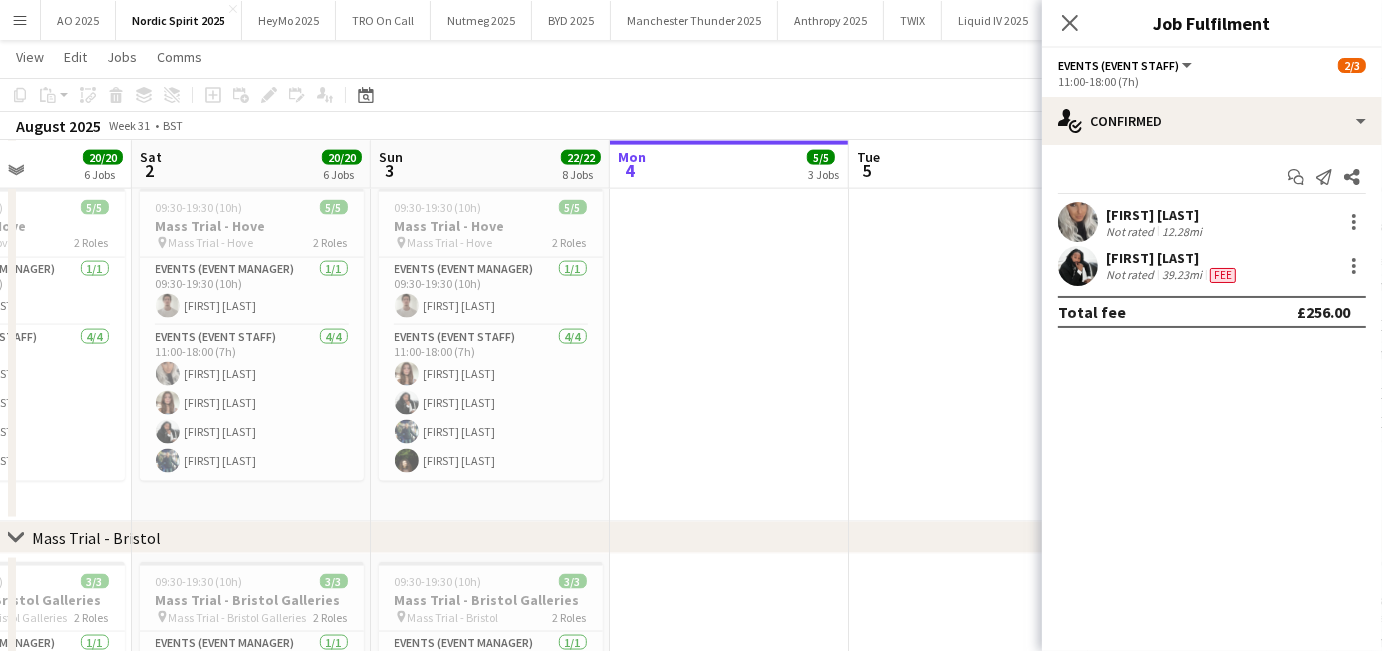 click at bounding box center [968, 351] 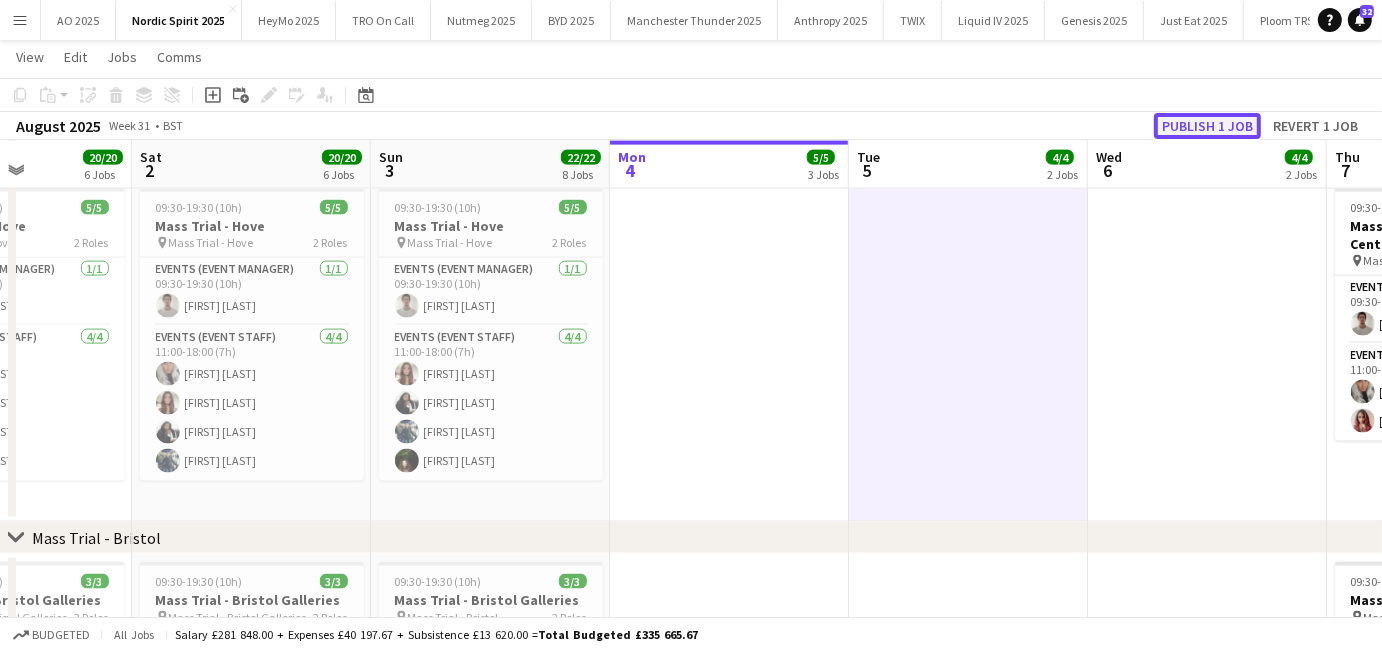 click on "Publish 1 job" 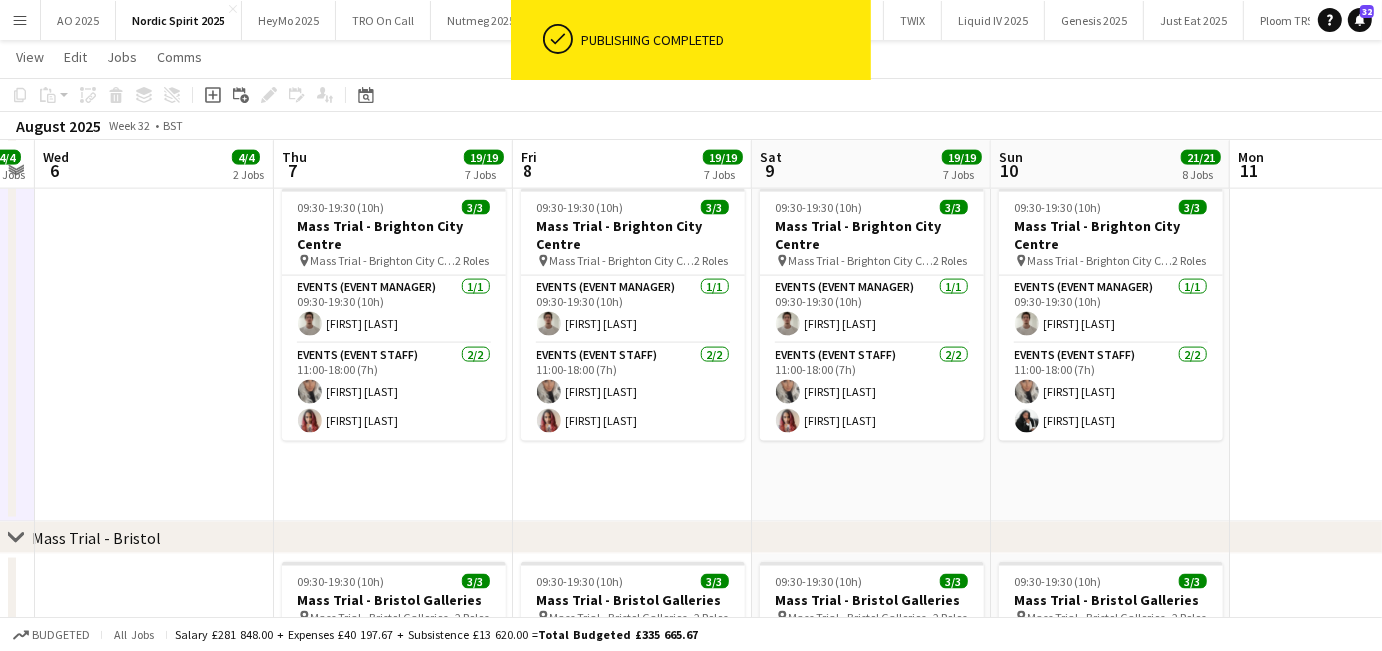 scroll, scrollTop: 0, scrollLeft: 718, axis: horizontal 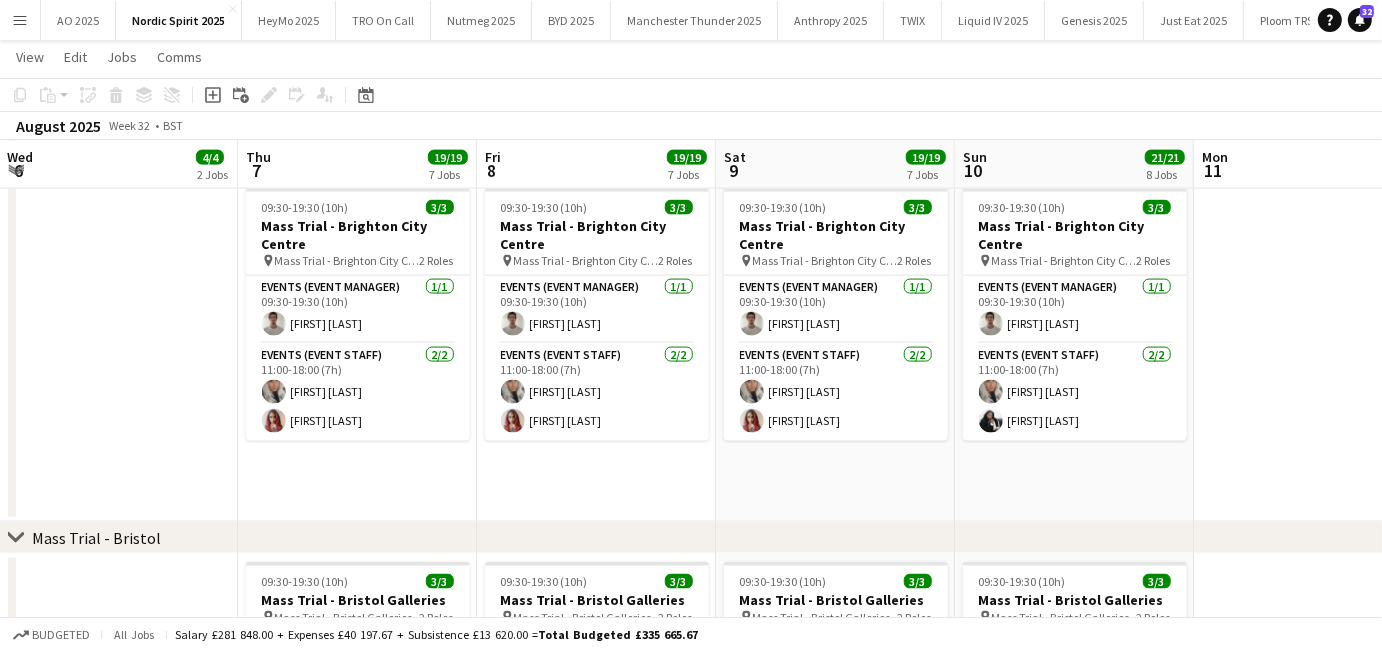 click on "Menu" at bounding box center (20, 20) 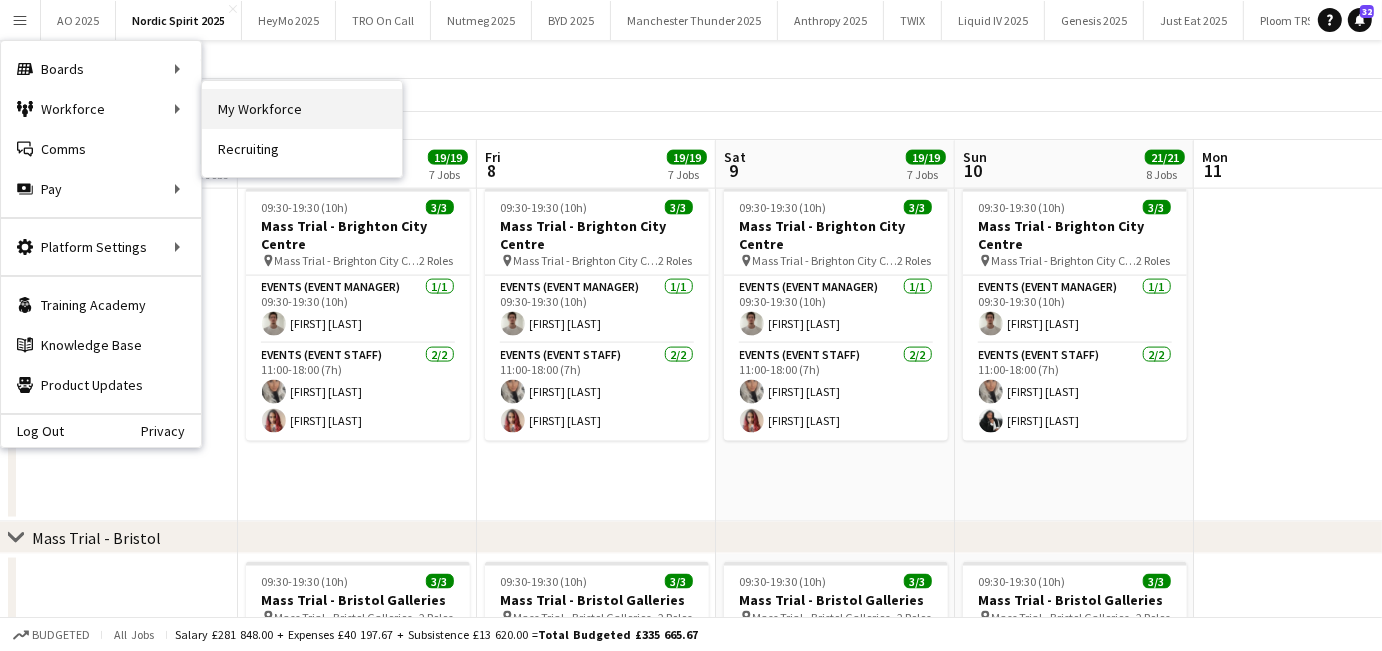 click on "My Workforce" at bounding box center (302, 109) 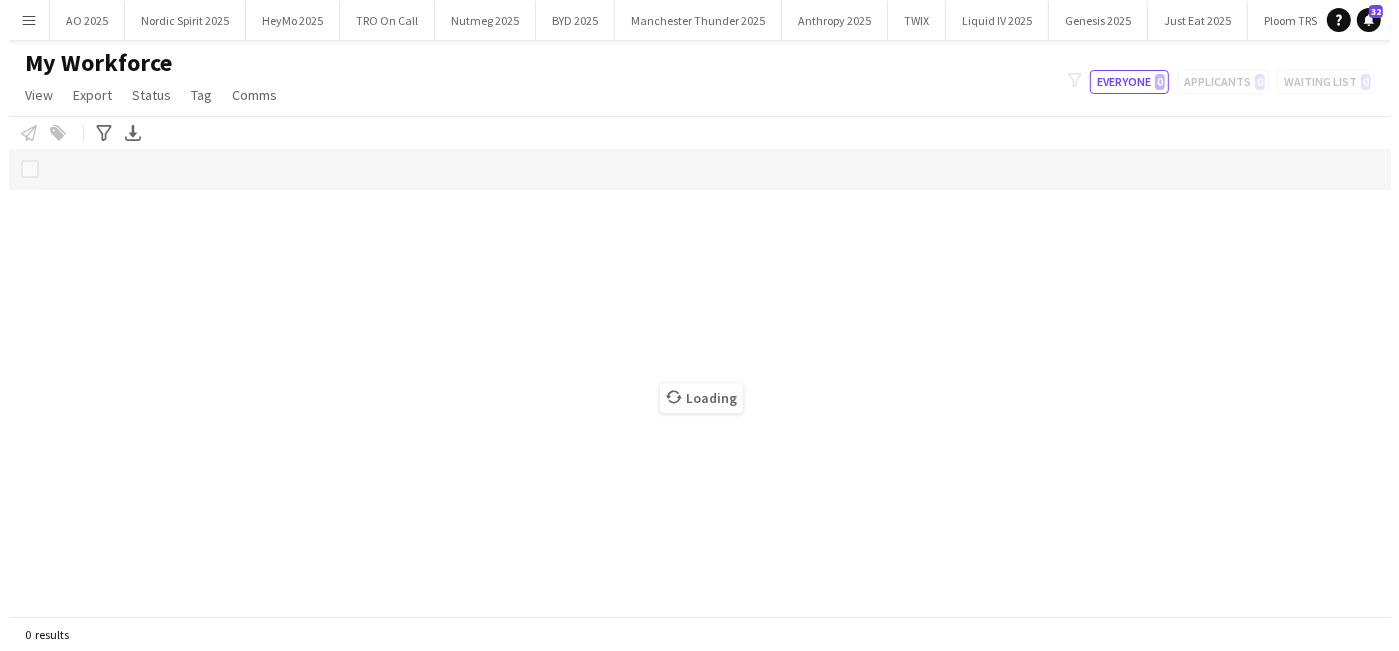 scroll, scrollTop: 0, scrollLeft: 0, axis: both 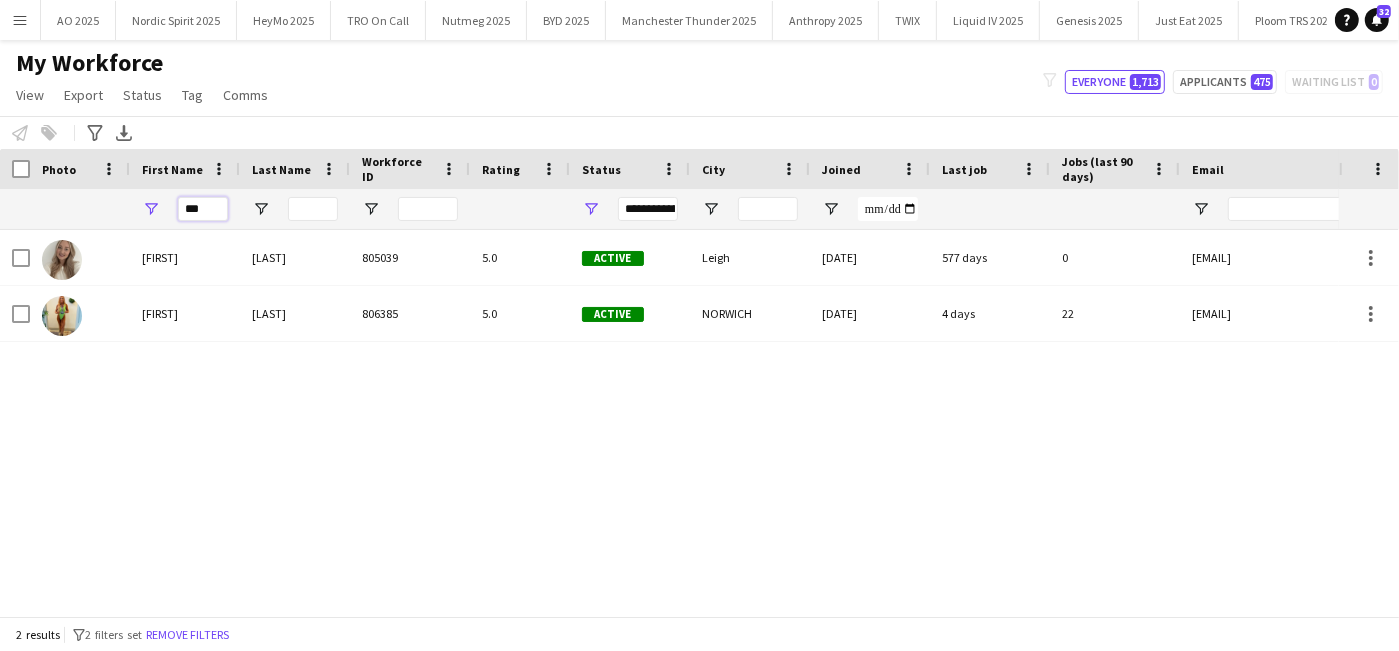 click on "***" at bounding box center [203, 209] 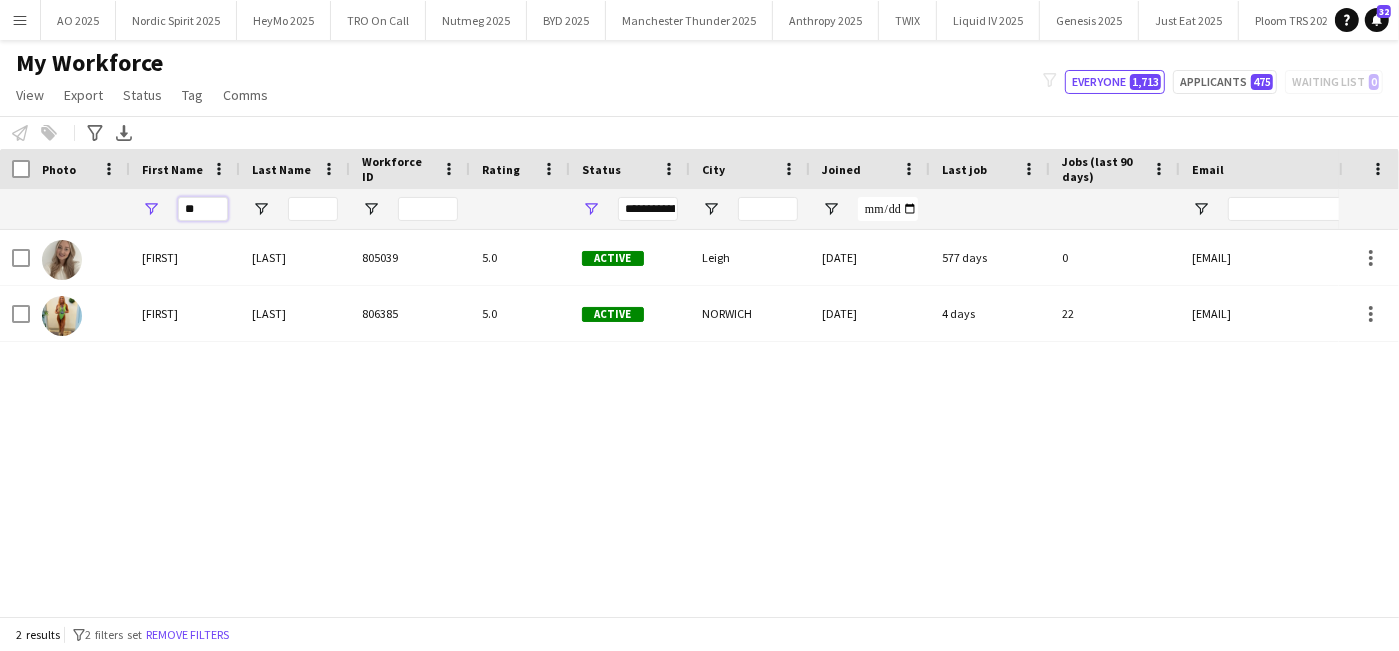 type on "*" 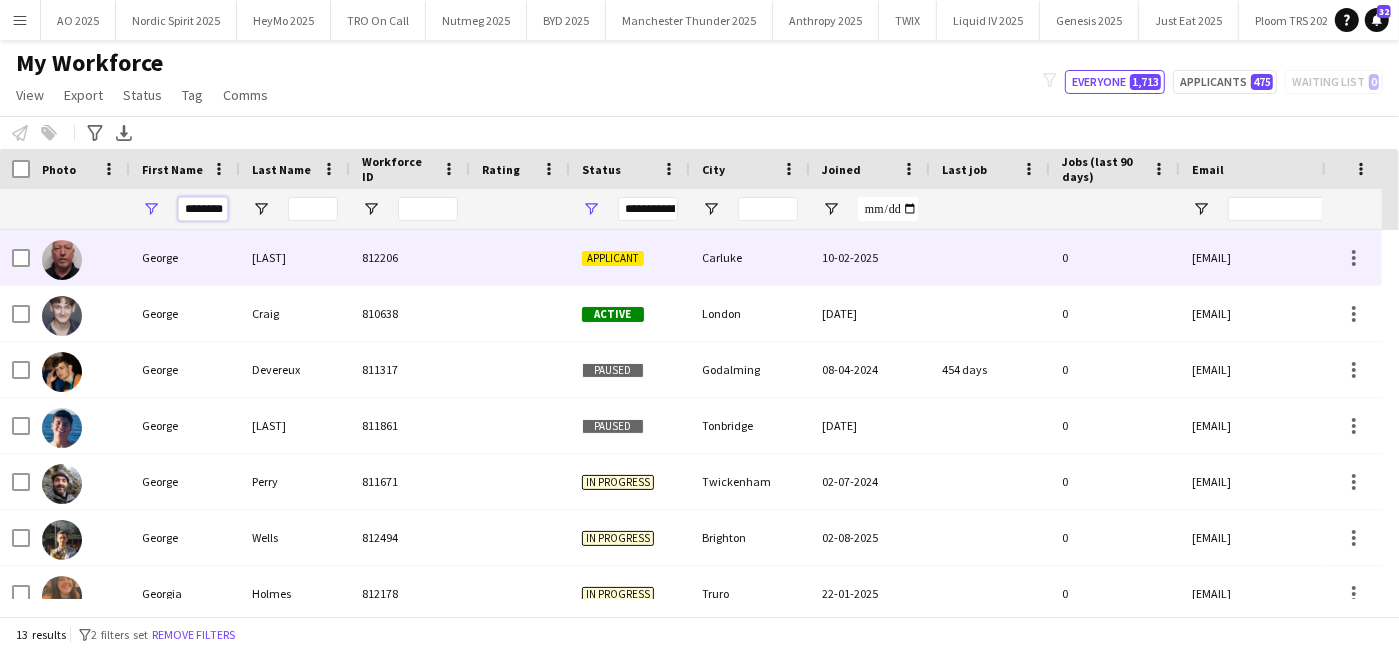 scroll, scrollTop: 0, scrollLeft: 2, axis: horizontal 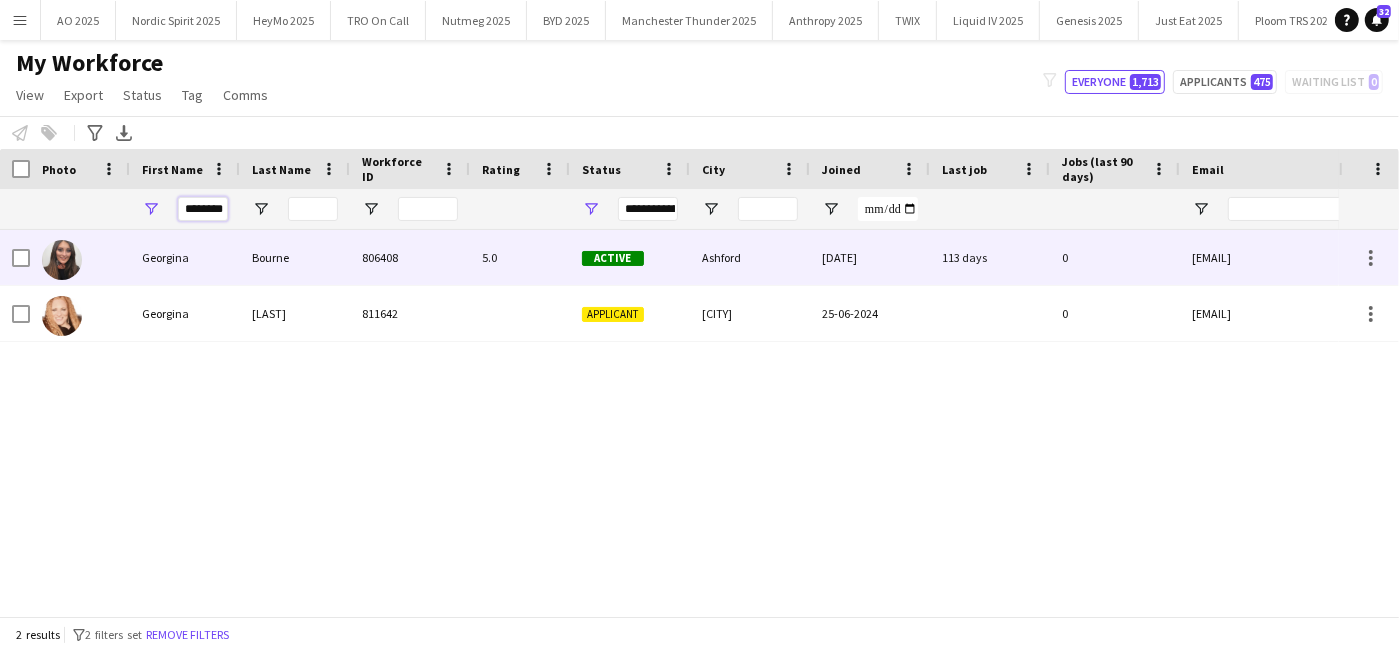 type on "********" 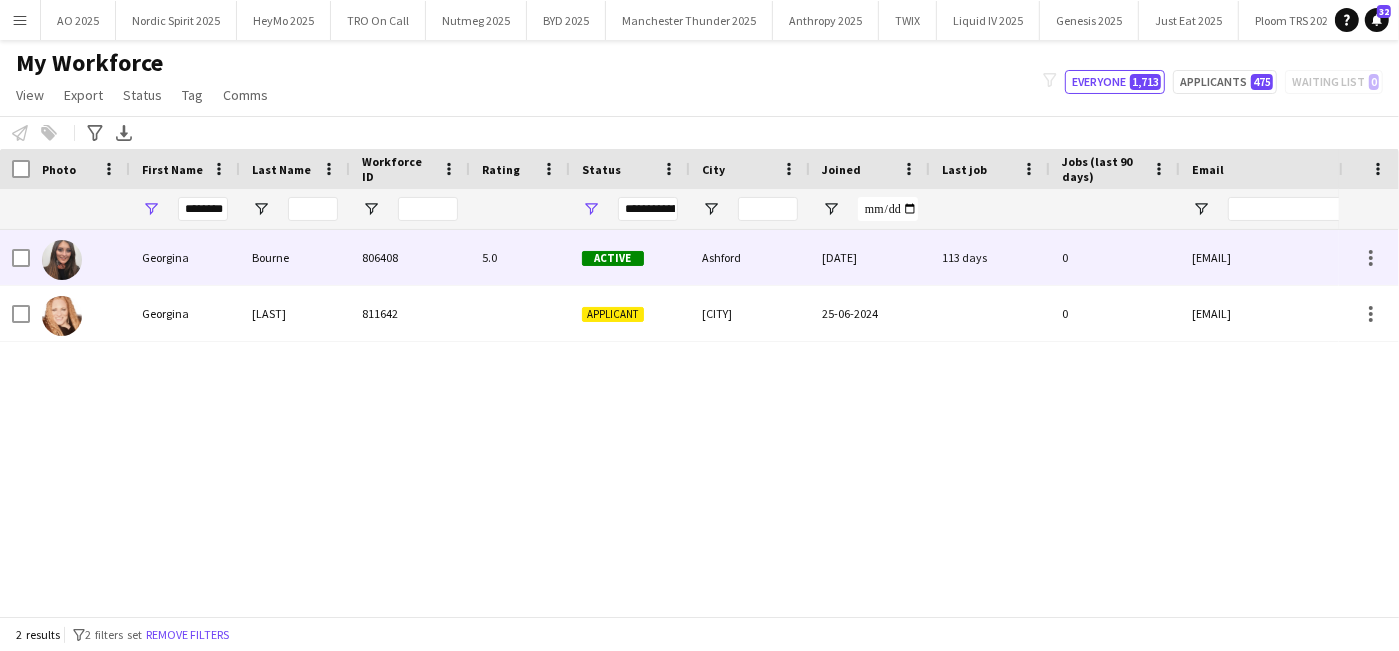 scroll, scrollTop: 0, scrollLeft: 0, axis: both 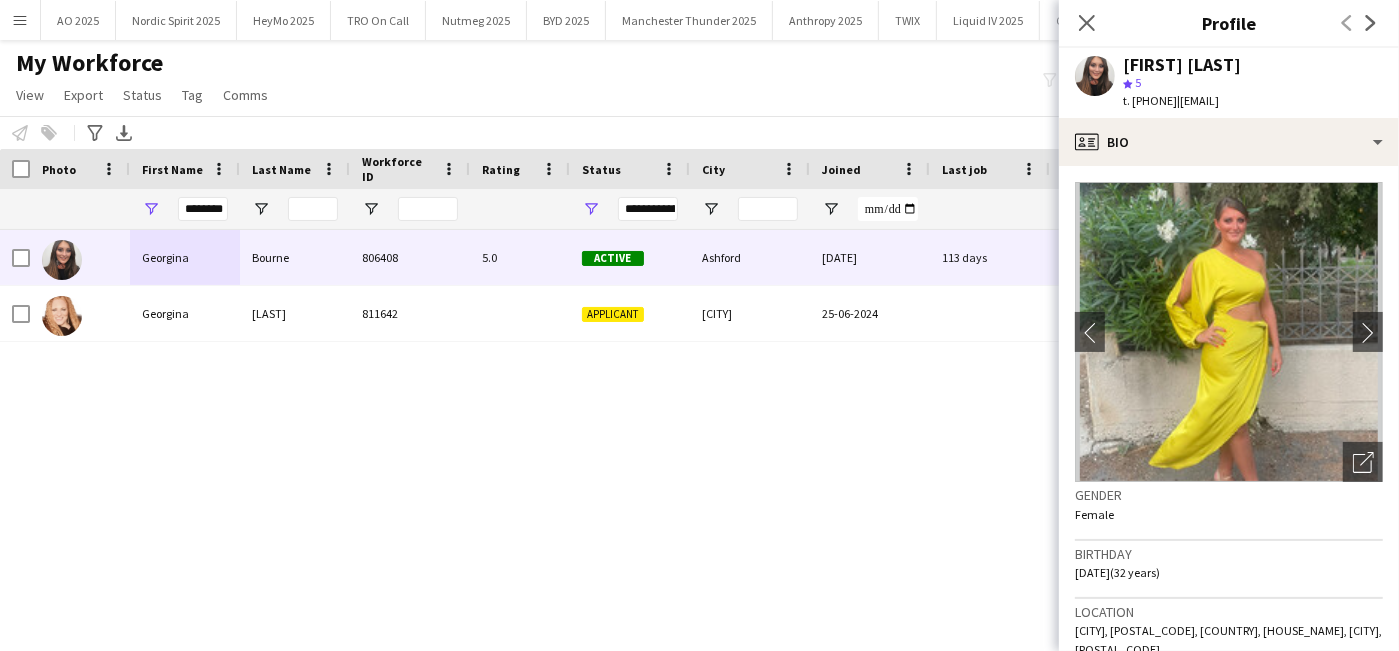 drag, startPoint x: 1376, startPoint y: 98, endPoint x: 1095, endPoint y: 72, distance: 282.2003 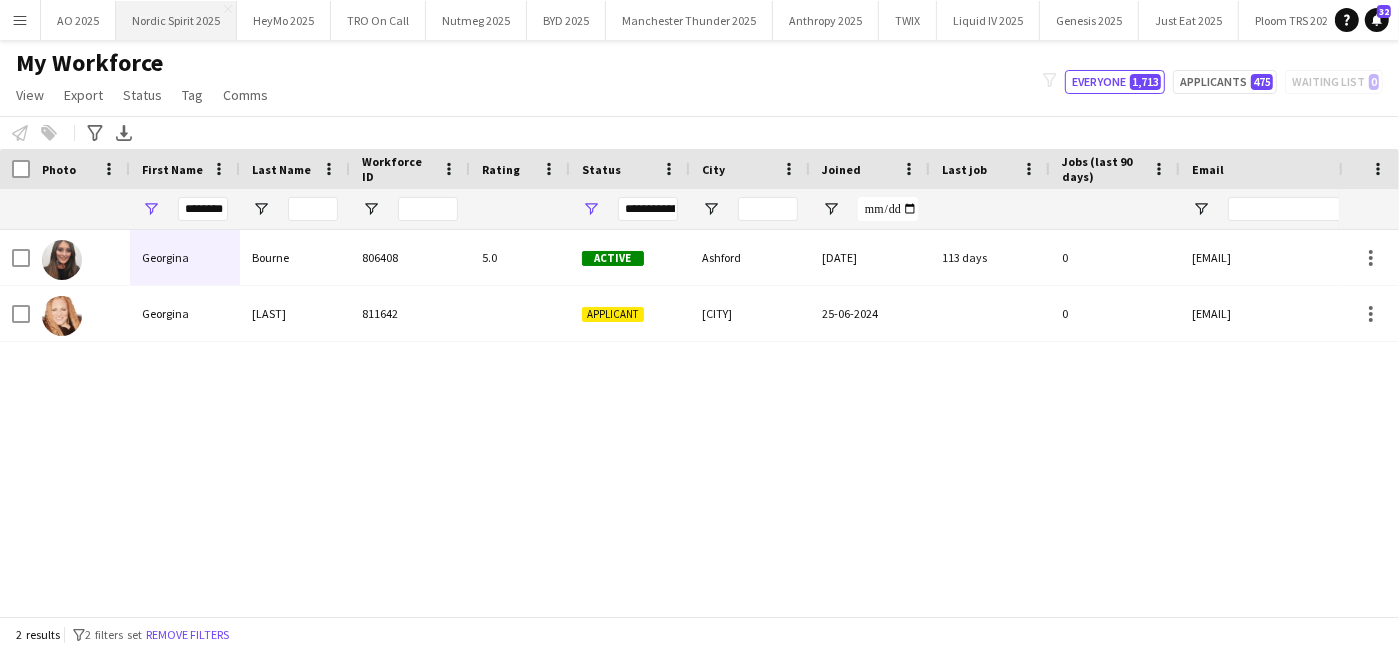 click on "Nordic Spirit 2025
Close" at bounding box center [176, 20] 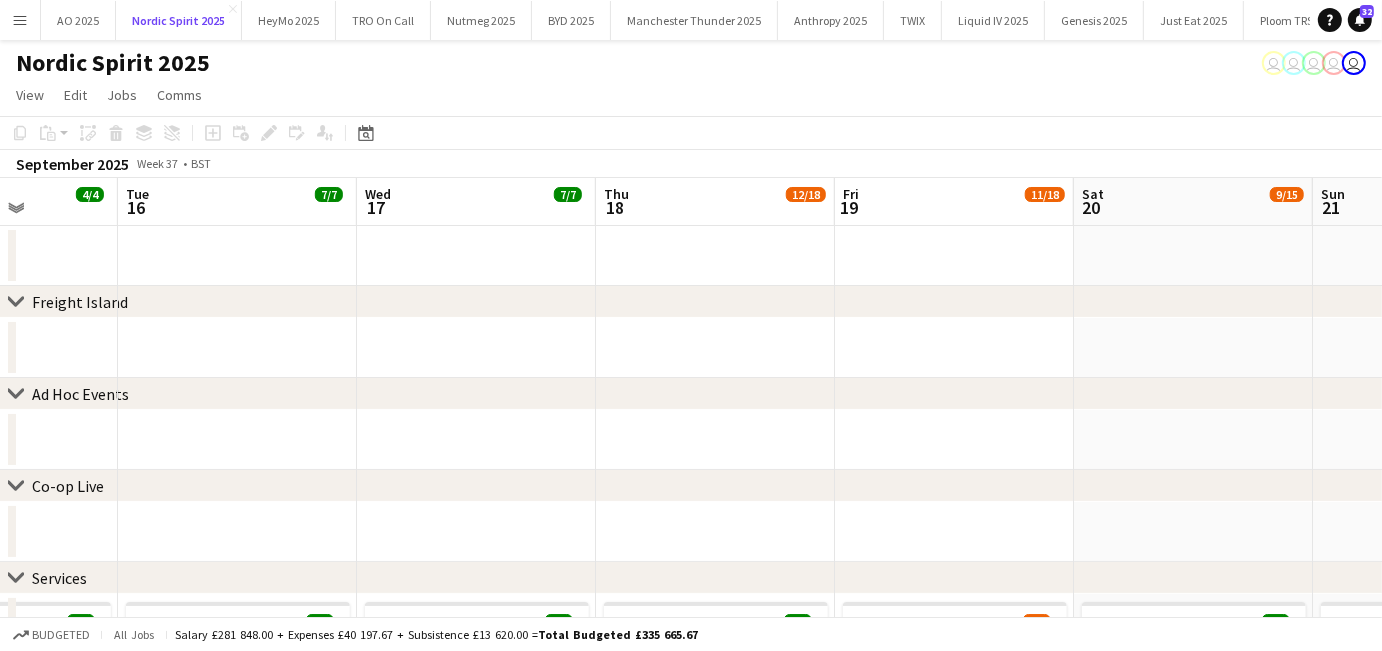 scroll, scrollTop: 0, scrollLeft: 608, axis: horizontal 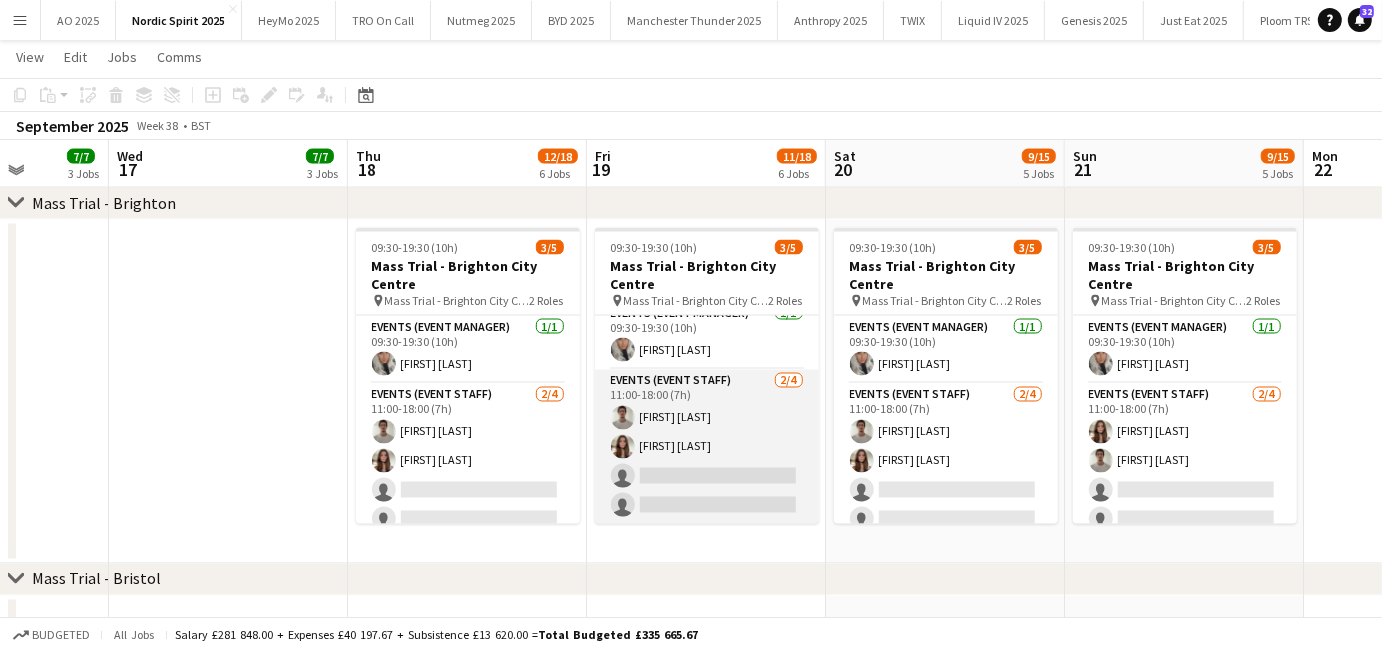 click on "Events (Event Staff)   2/4   11:00-18:00 (7h)
[FIRST] [LAST] [FIRST] [LAST]
single-neutral-actions
single-neutral-actions" at bounding box center [707, 447] 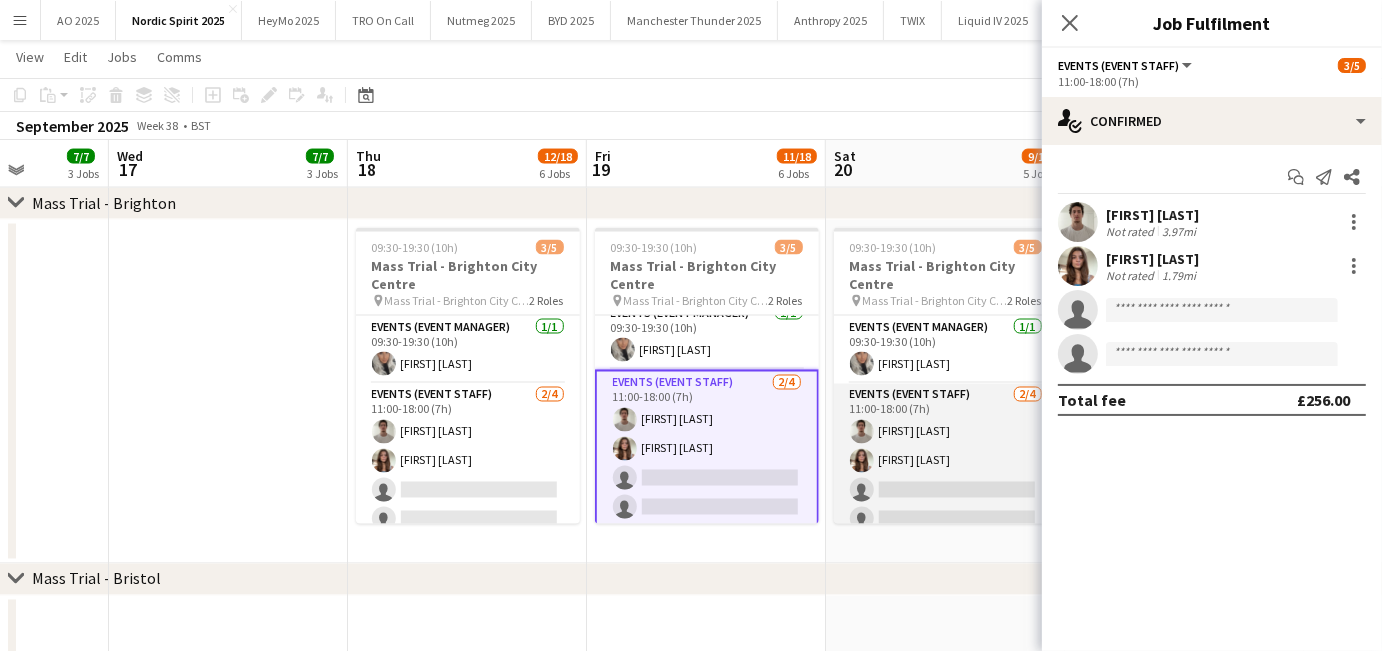 click on "Events (Event Staff)   2/4   11:00-18:00 (7h)
[FIRST] [LAST] [FIRST] [LAST]
single-neutral-actions
single-neutral-actions" at bounding box center (946, 461) 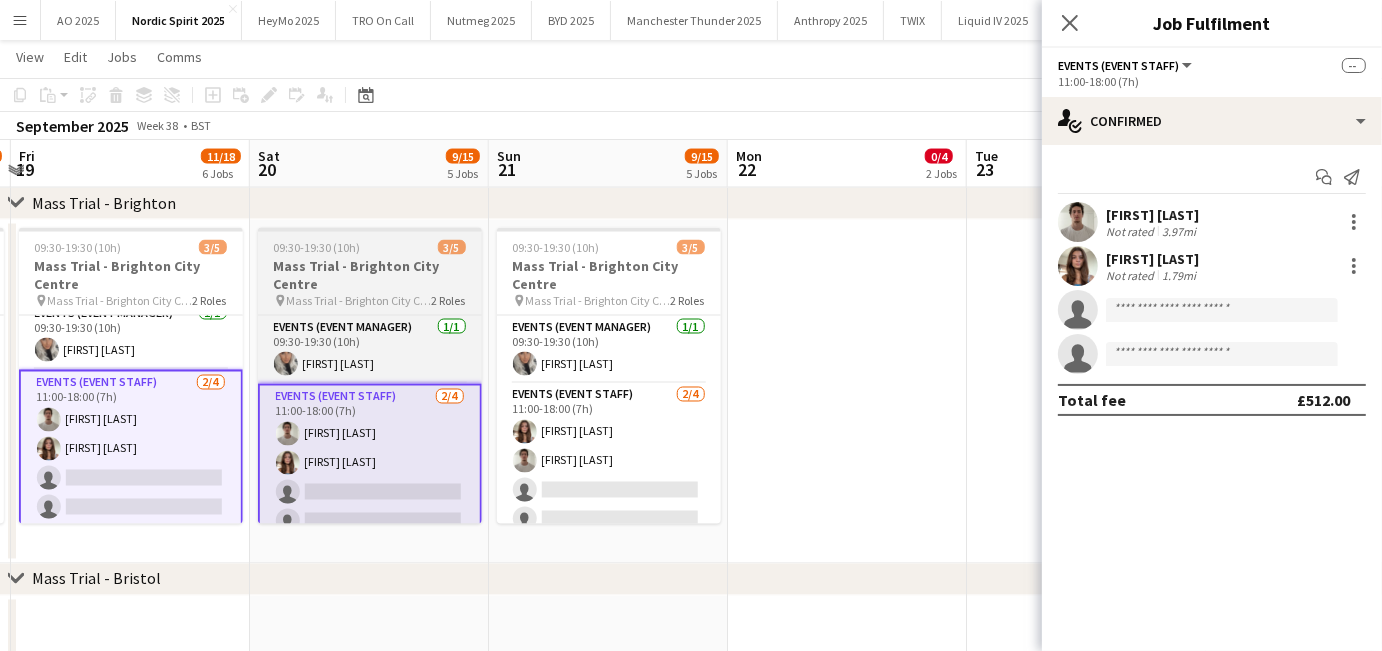 scroll, scrollTop: 0, scrollLeft: 805, axis: horizontal 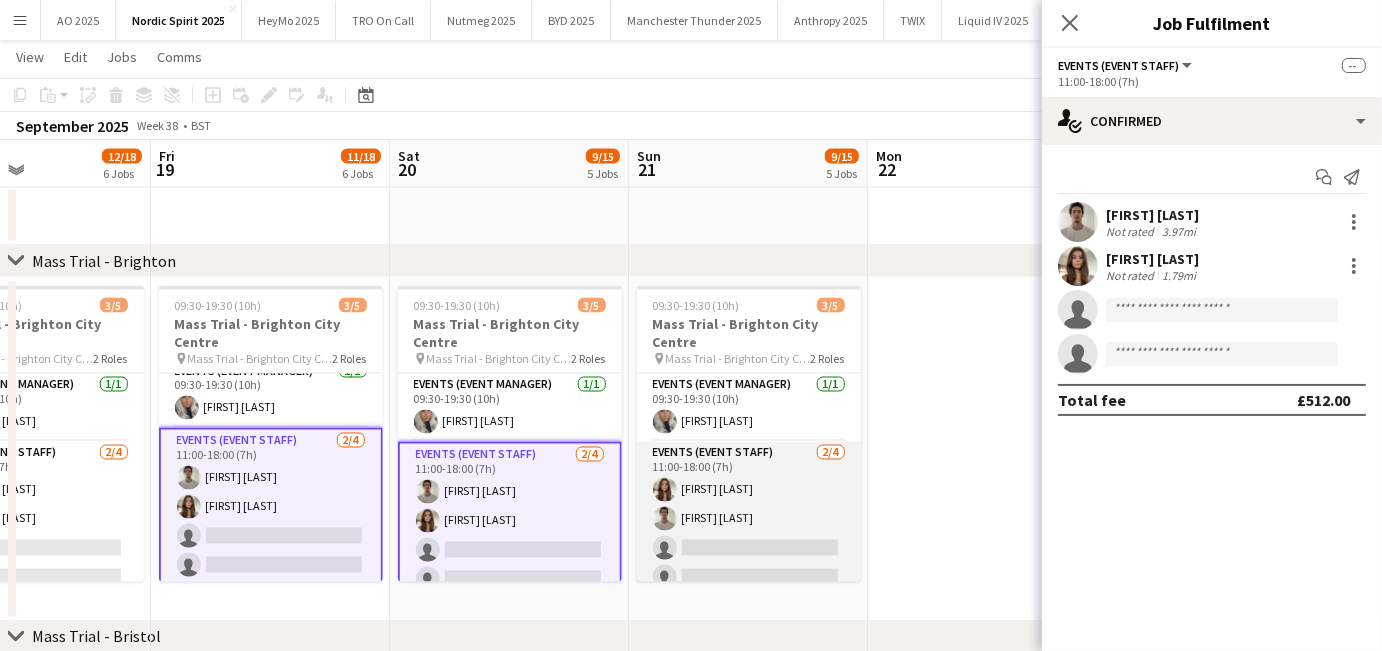 click on "Events (Event Staff)   2/4   11:00-18:00 (7h)
[FIRST] [LAST] [FIRST] [LAST]
single-neutral-actions
single-neutral-actions" at bounding box center (749, 519) 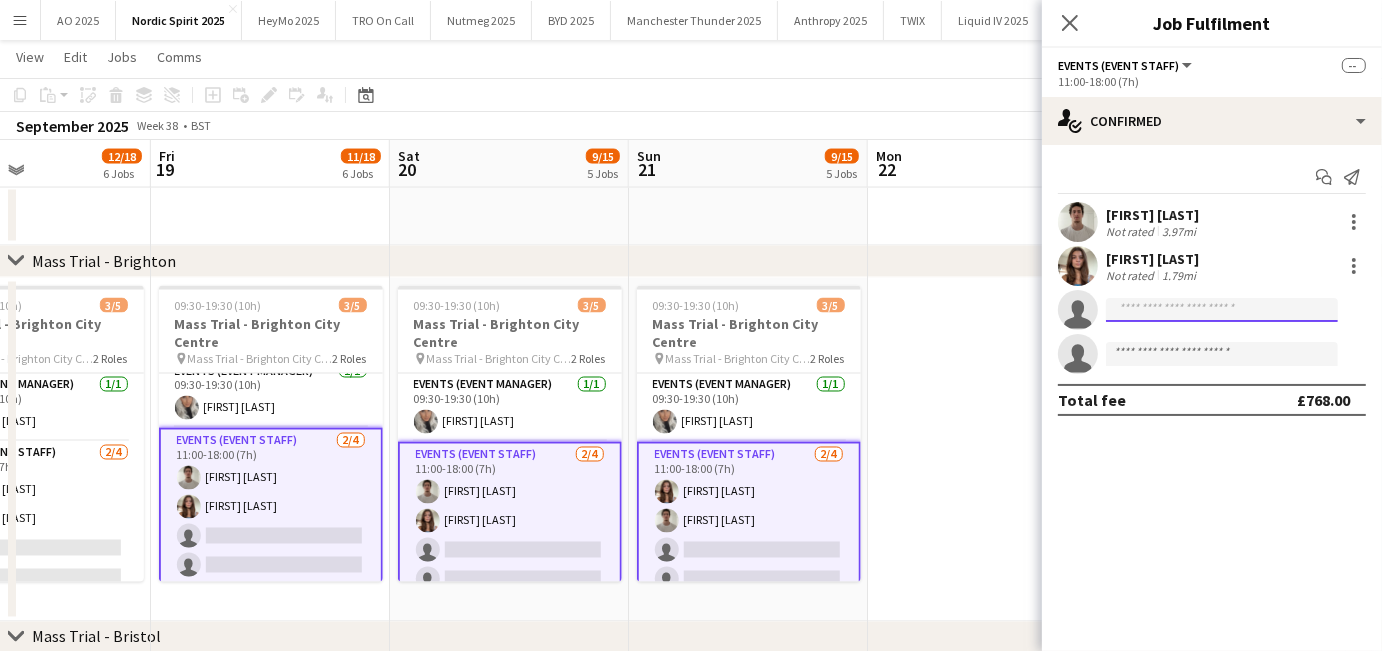 click 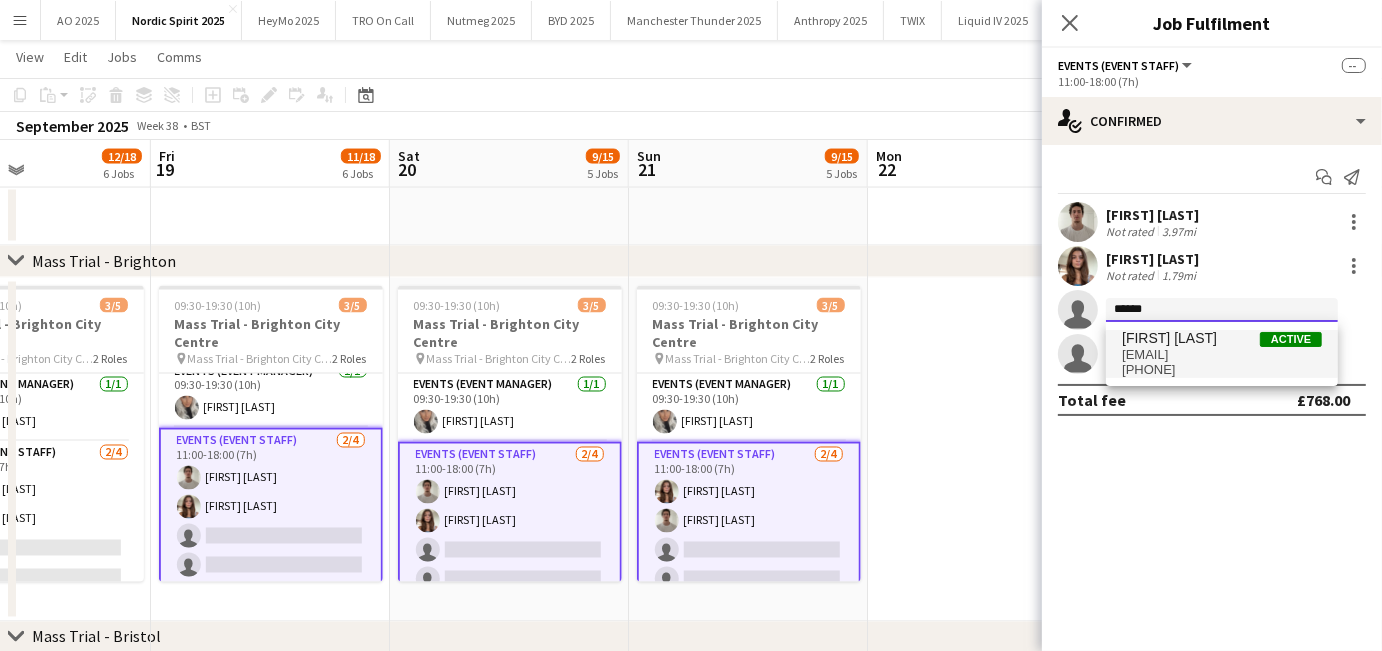 type on "******" 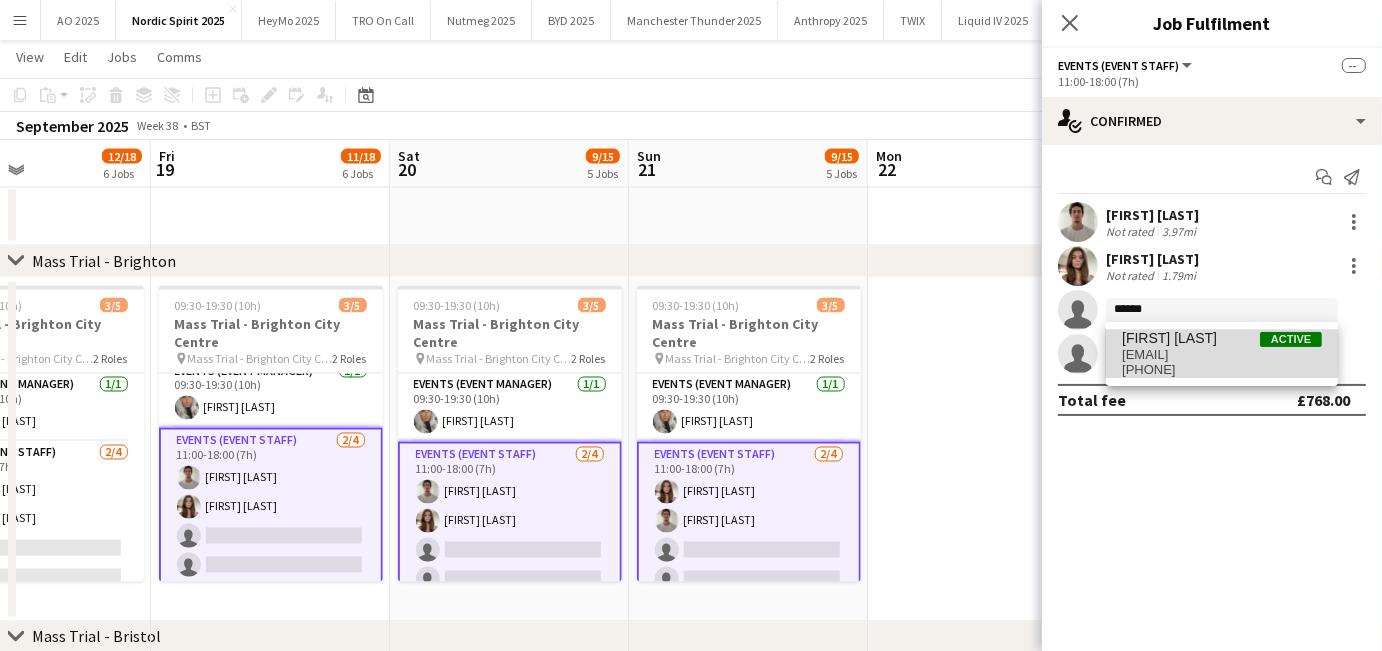 click on "[EMAIL]" at bounding box center (1222, 355) 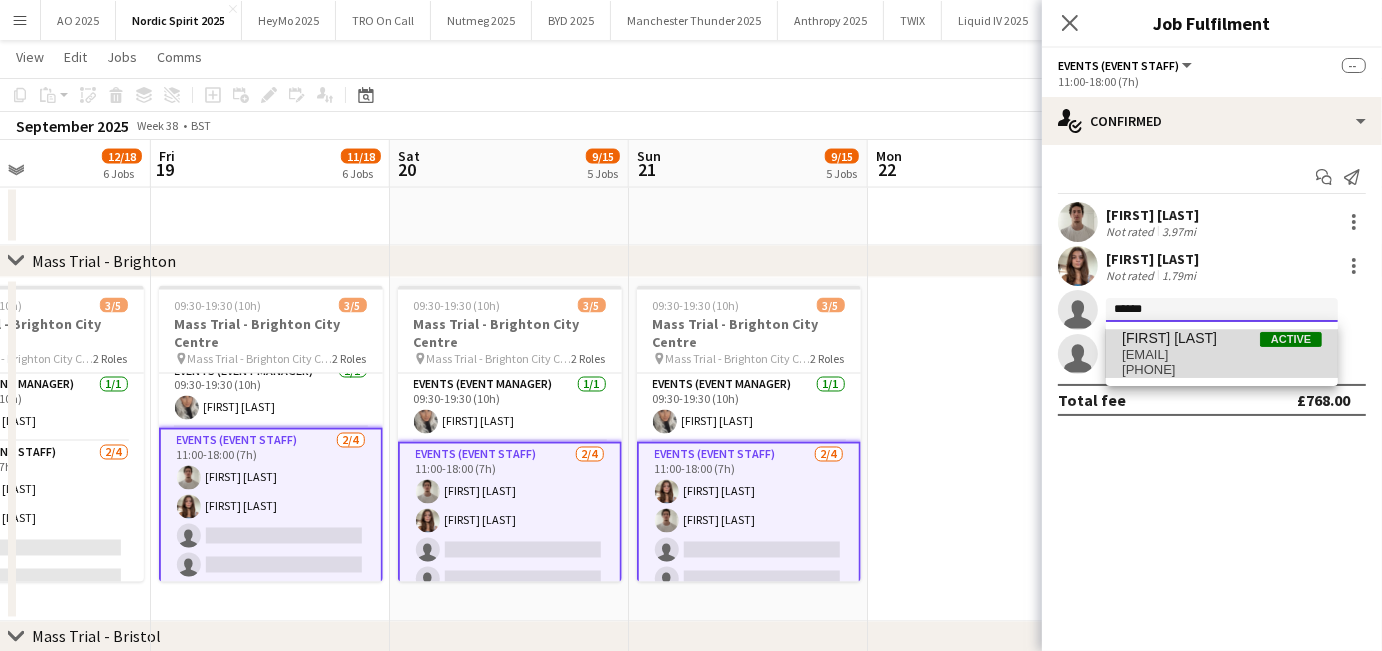 type 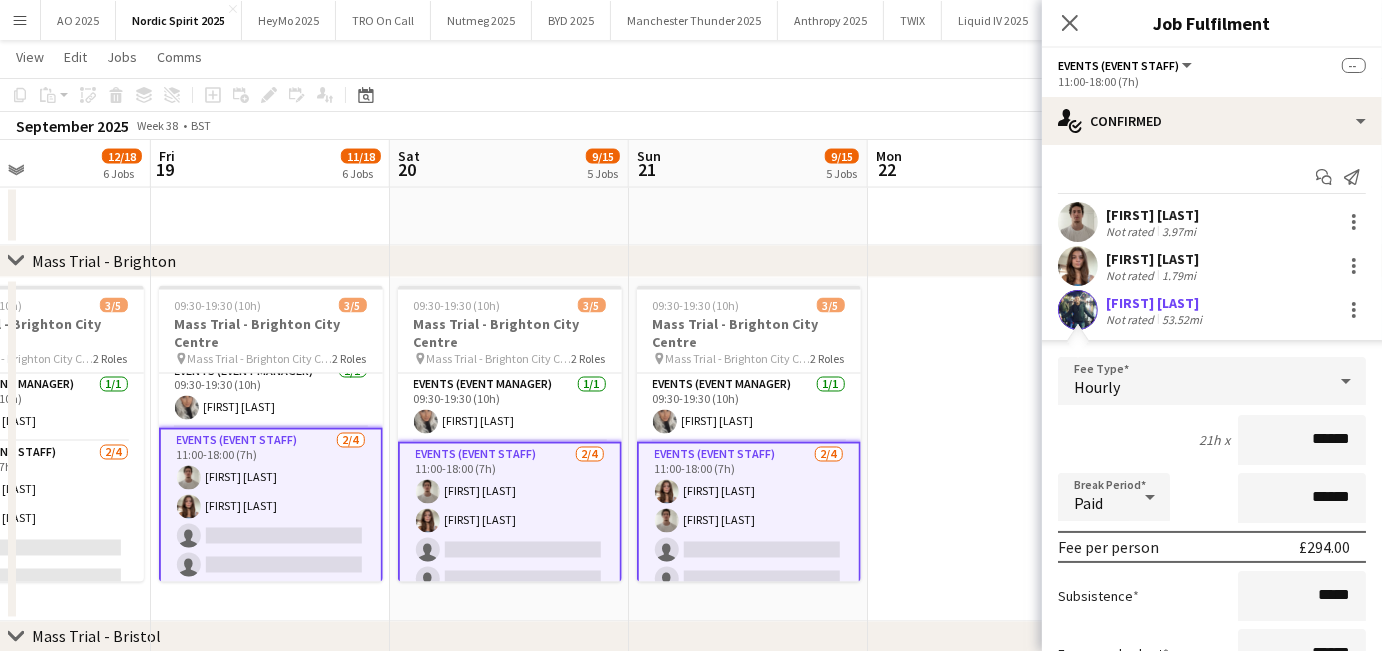 scroll, scrollTop: 231, scrollLeft: 0, axis: vertical 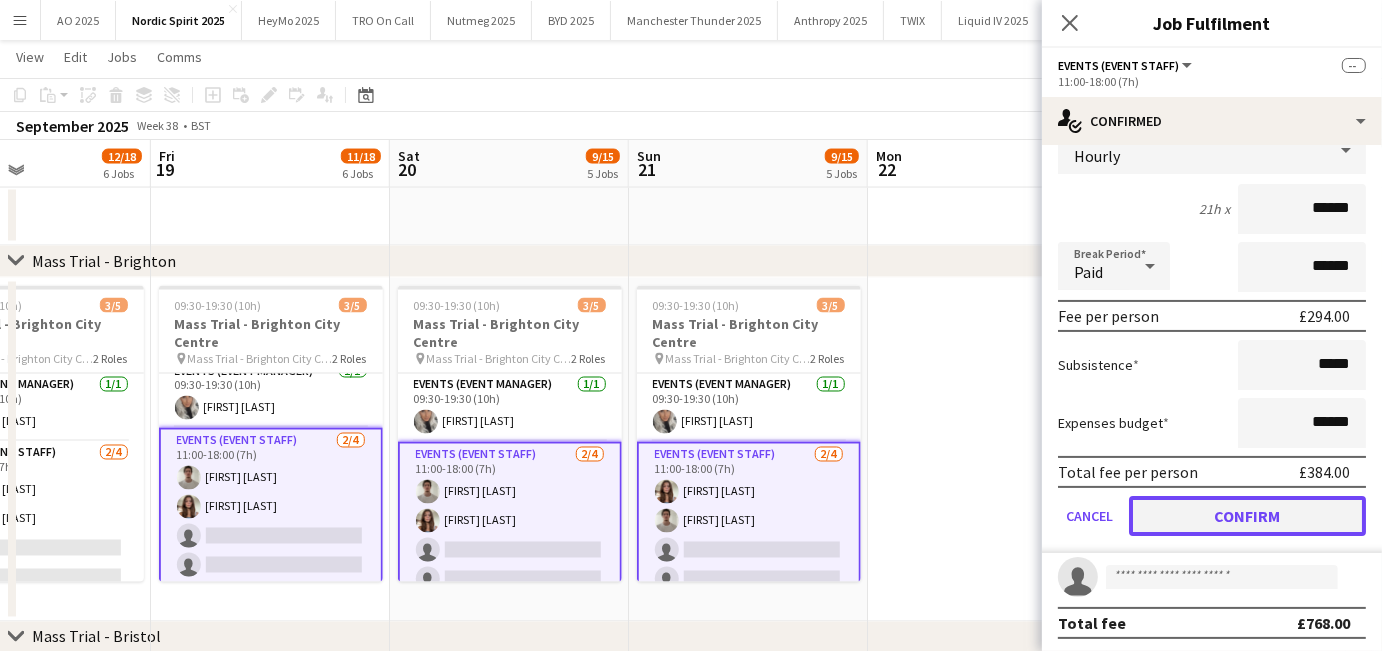 click on "Confirm" at bounding box center [1247, 516] 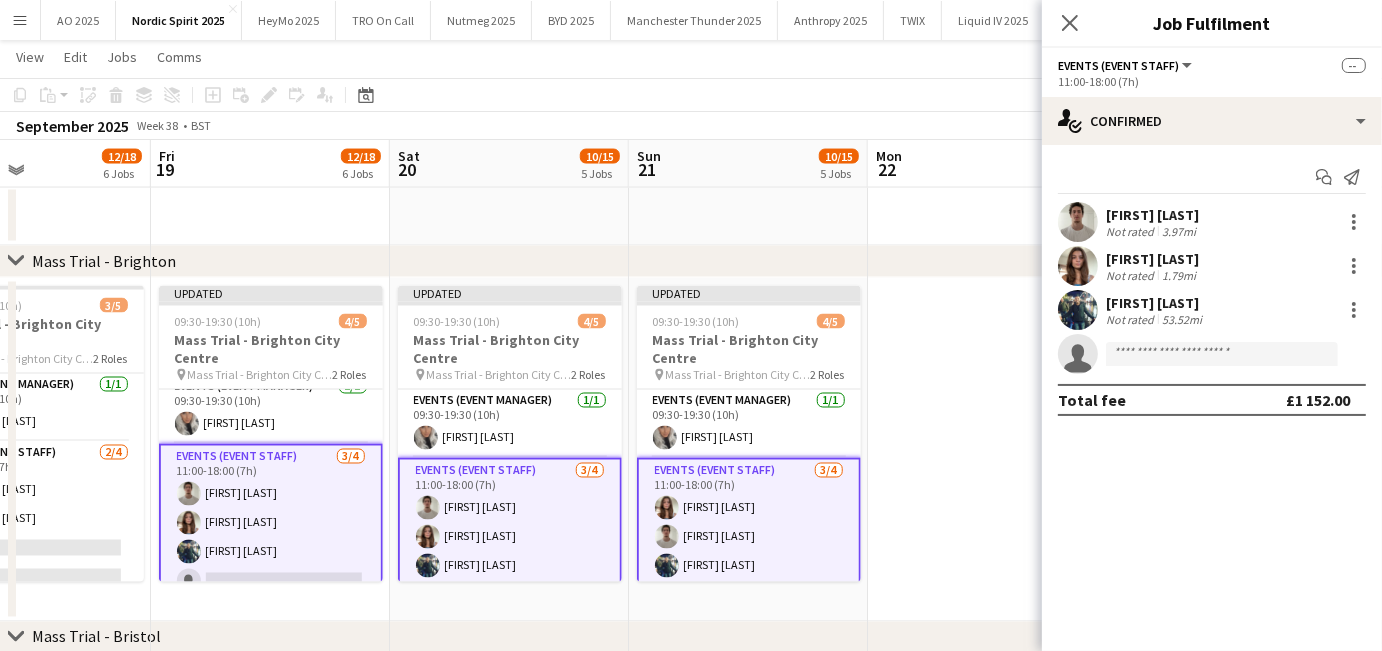 scroll, scrollTop: 0, scrollLeft: 0, axis: both 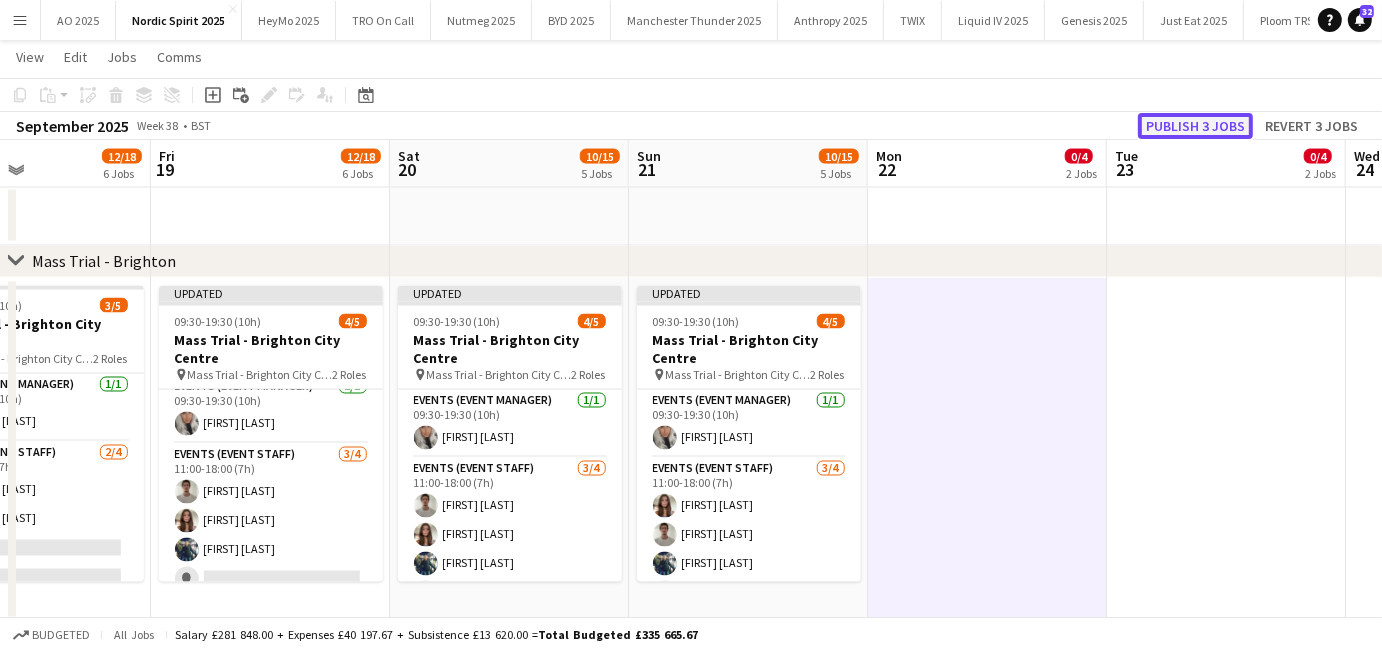 click on "Publish 3 jobs" 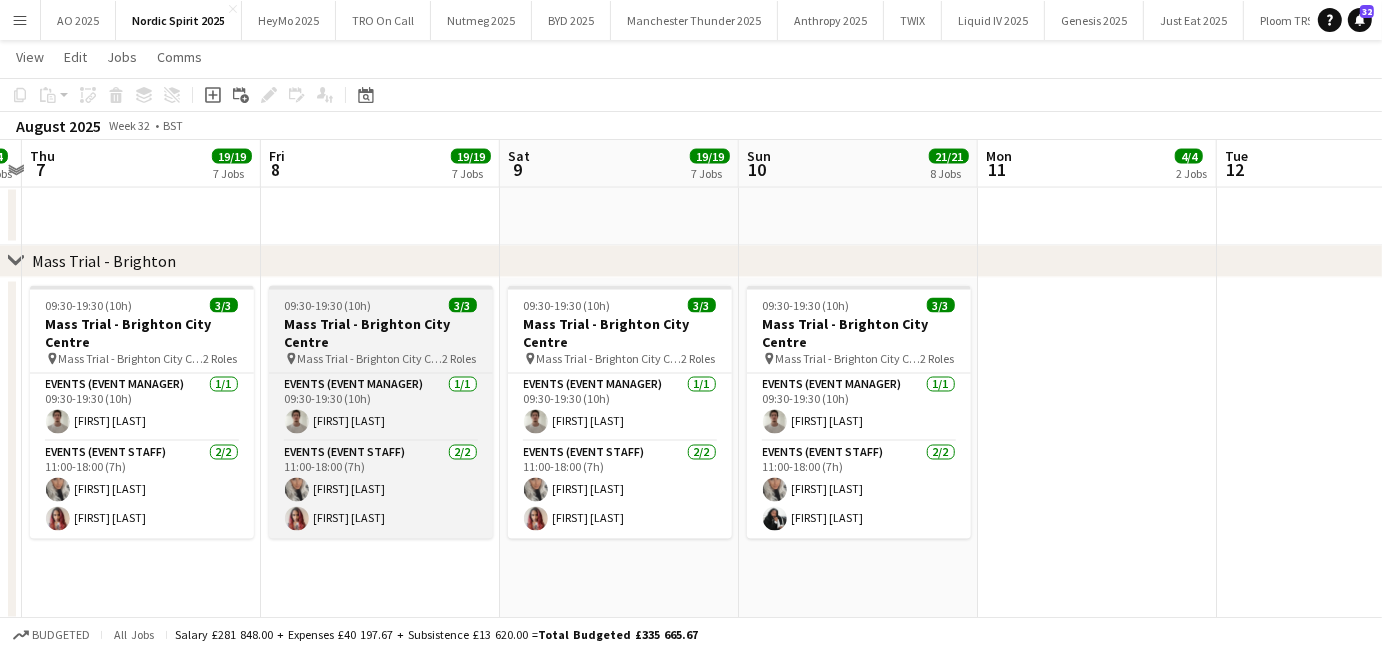 scroll, scrollTop: 0, scrollLeft: 550, axis: horizontal 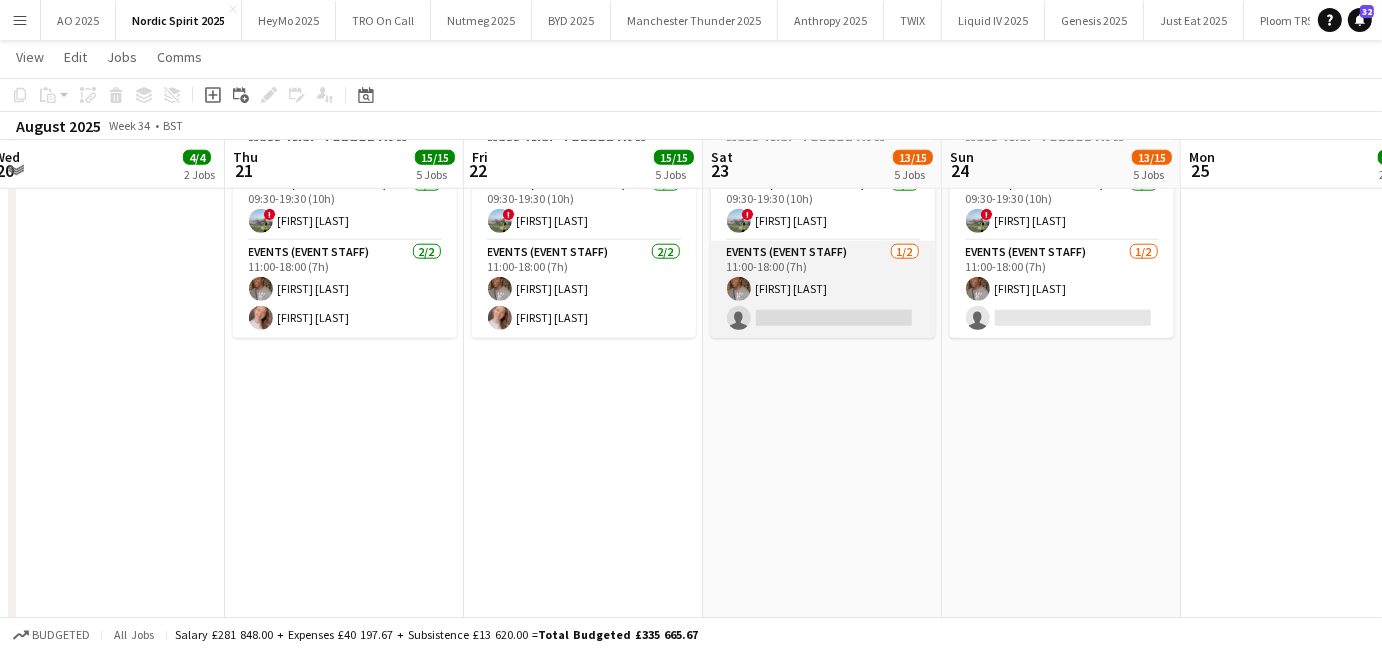 click on "Events (Event Staff)   1/2   11:00-18:00 (7h)
[FIRST] [LAST]
single-neutral-actions" at bounding box center (823, 289) 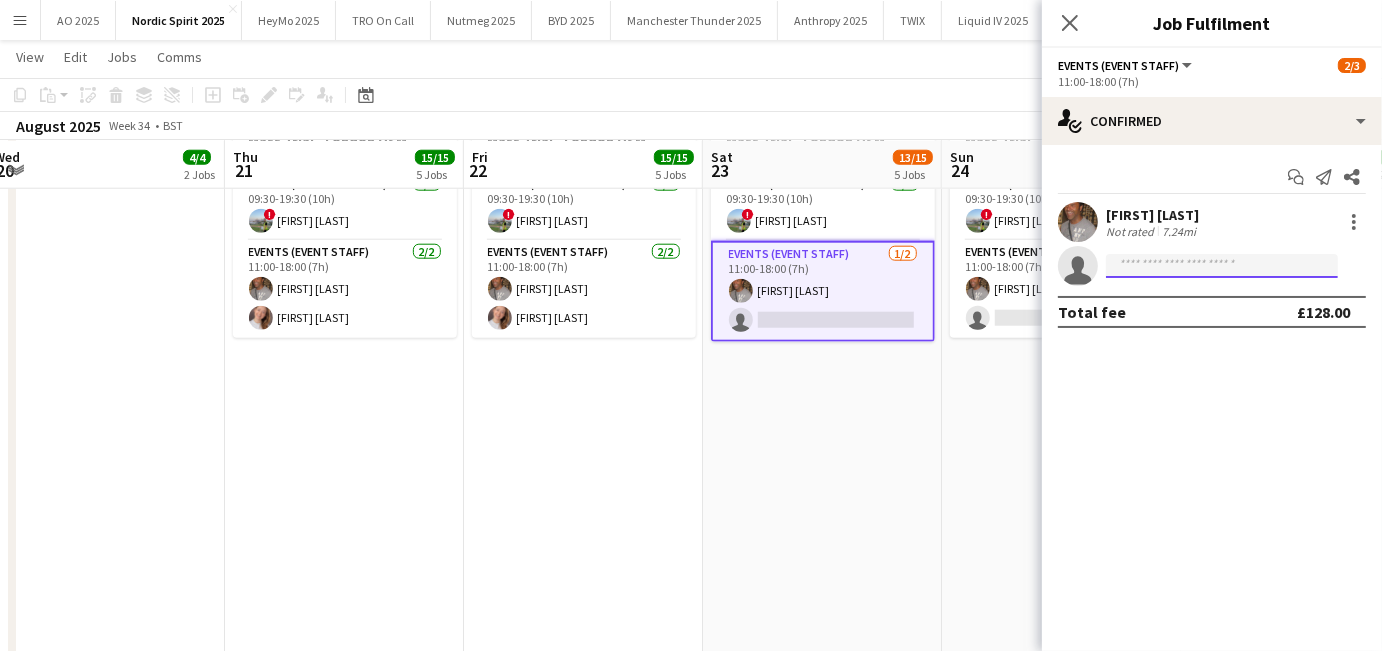 click 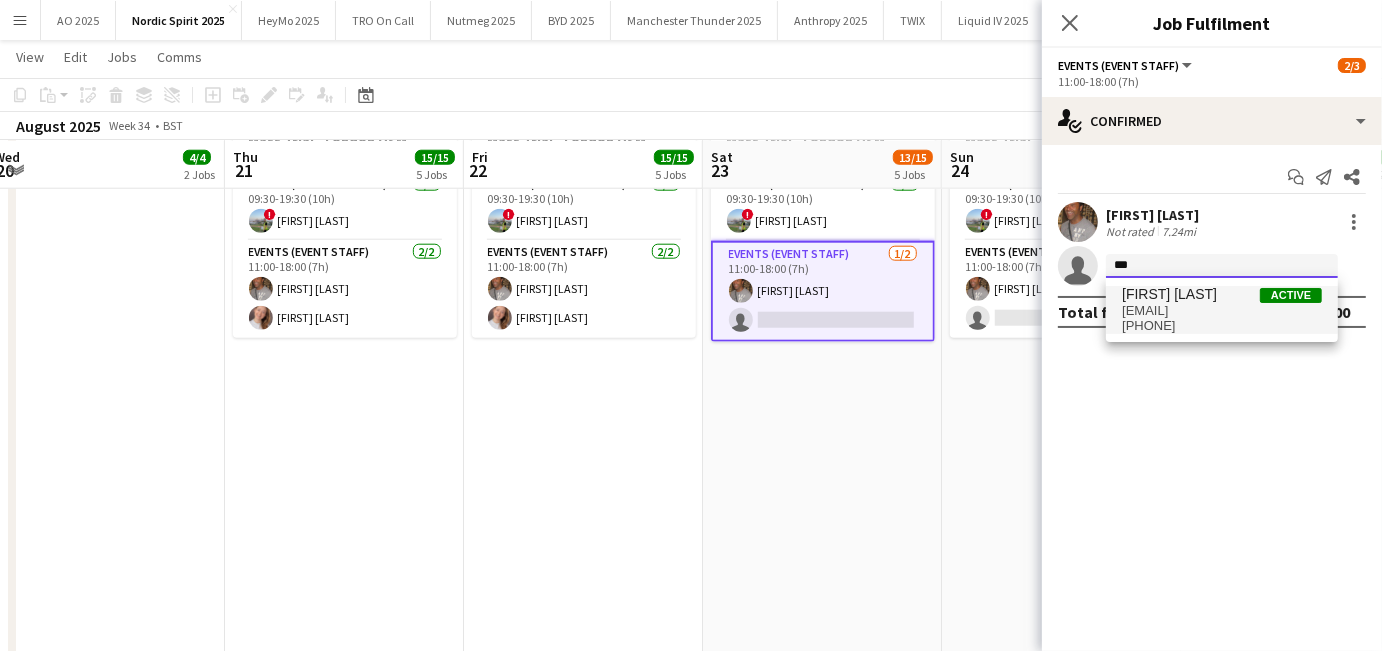 type on "***" 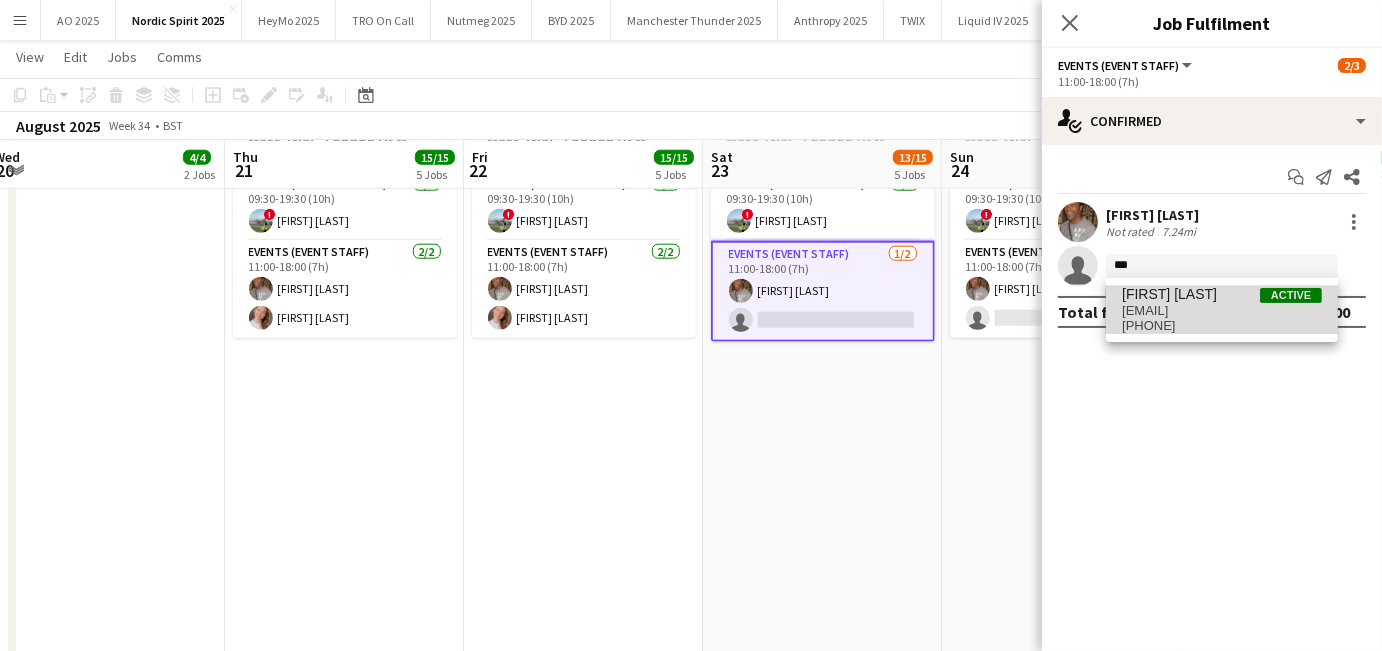 click on "[EMAIL]" at bounding box center [1222, 311] 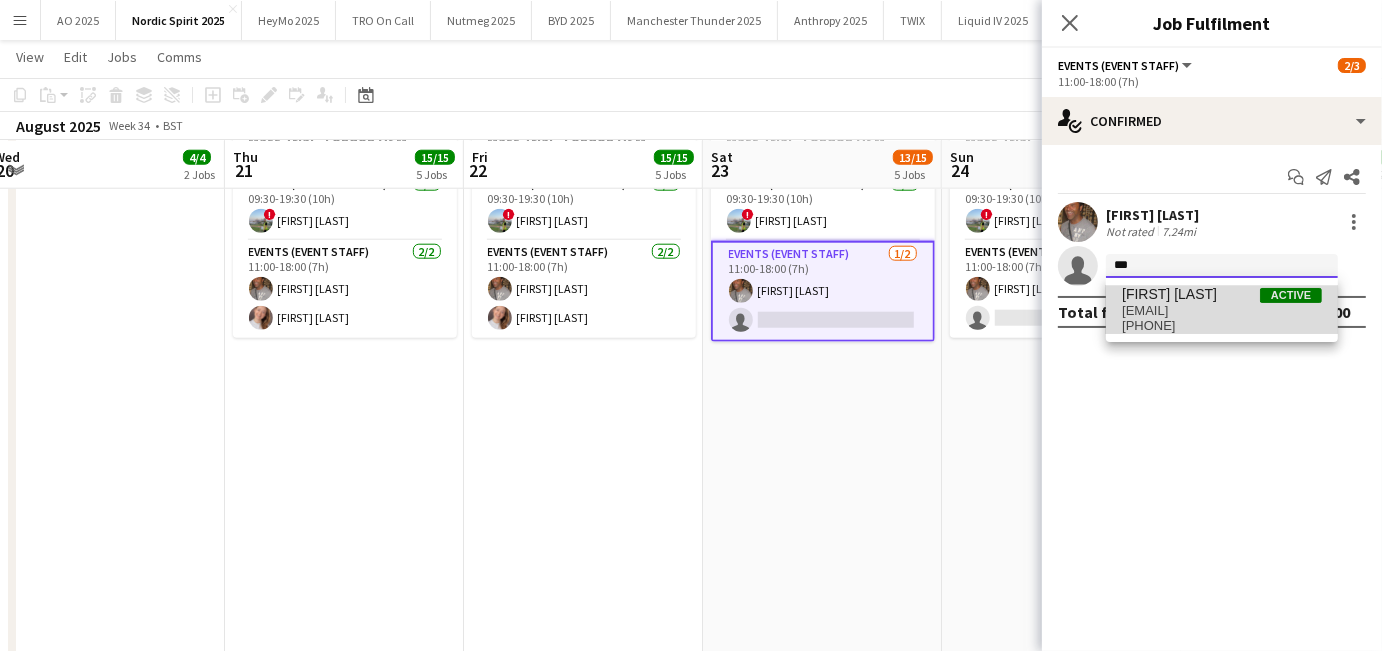 type 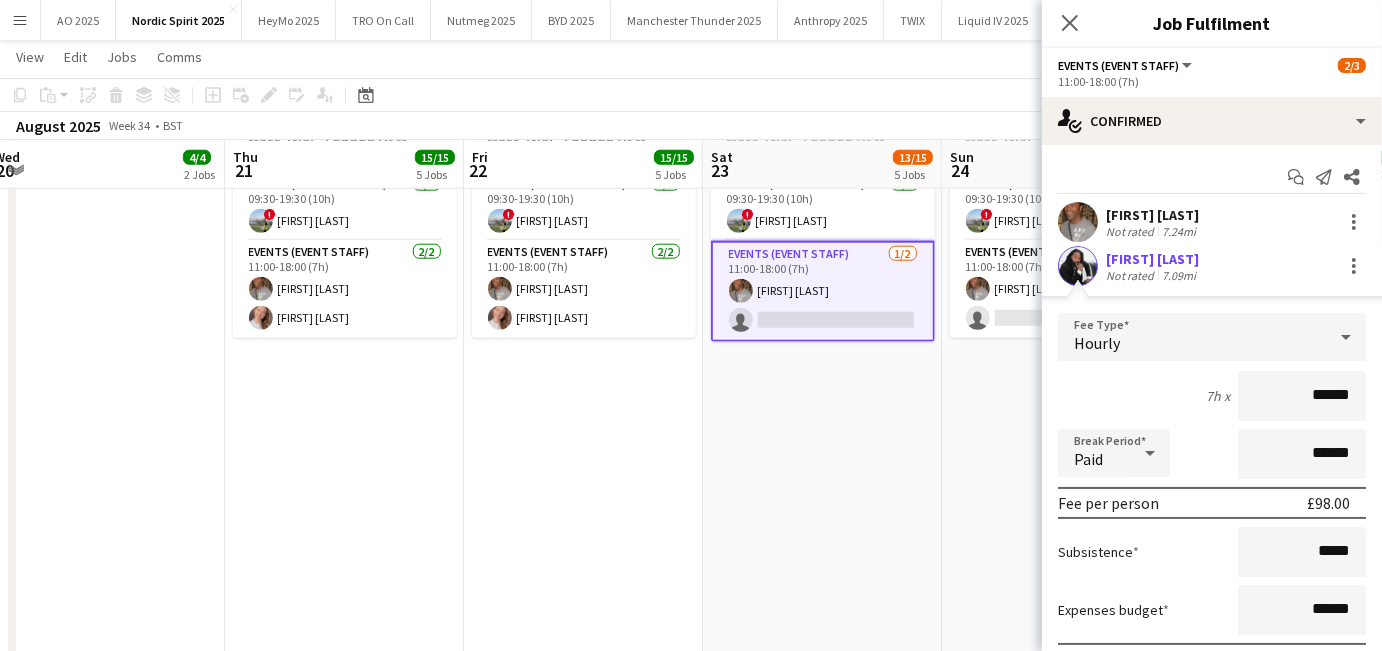 scroll, scrollTop: 142, scrollLeft: 0, axis: vertical 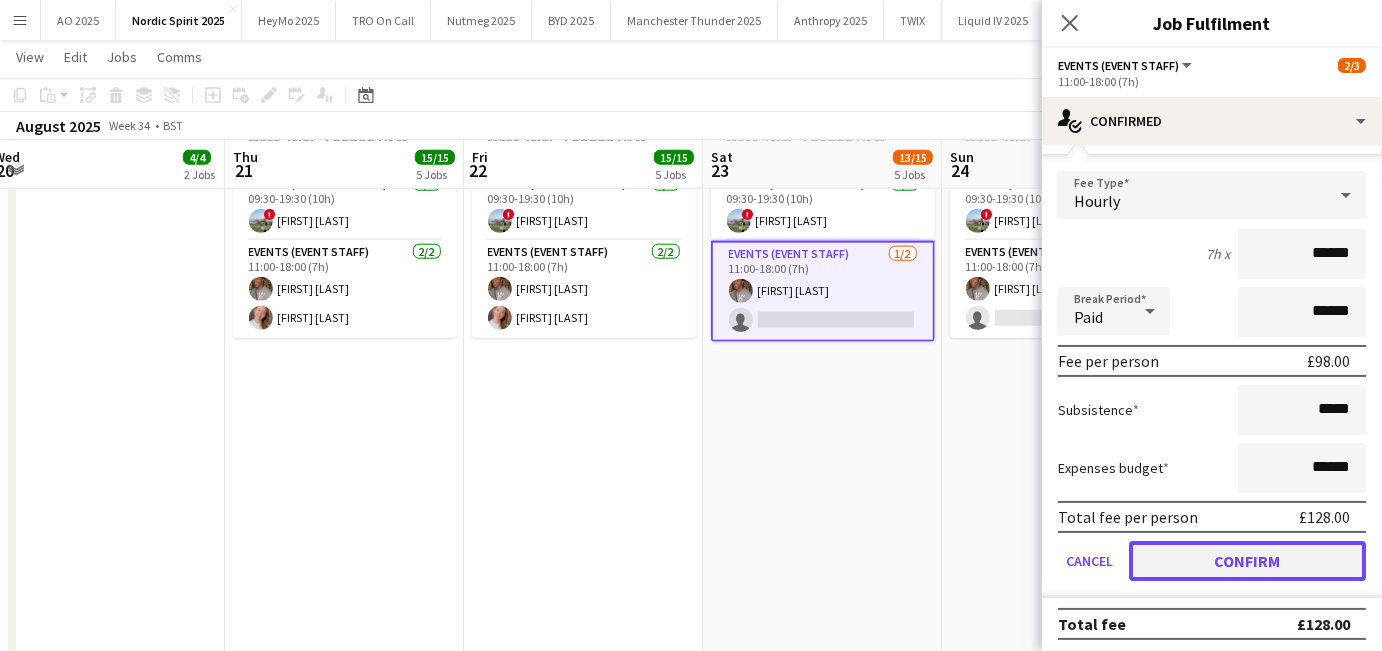 click on "Confirm" at bounding box center (1247, 561) 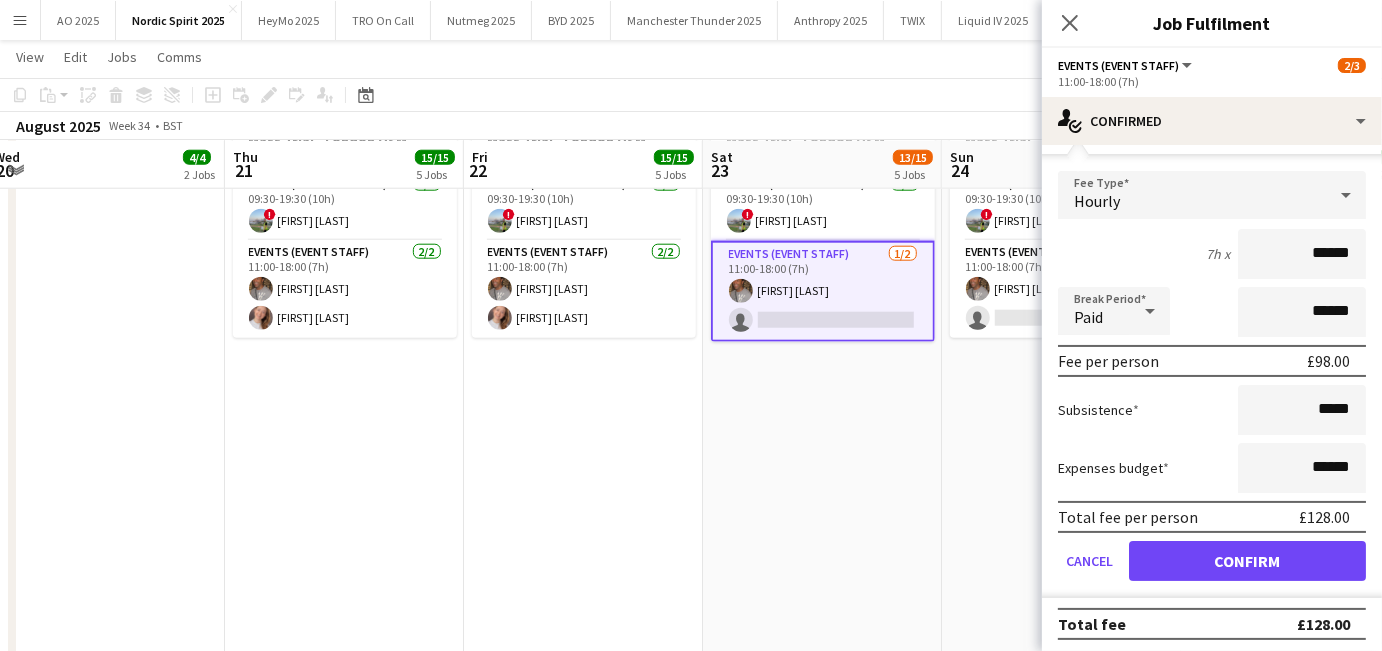 scroll, scrollTop: 0, scrollLeft: 0, axis: both 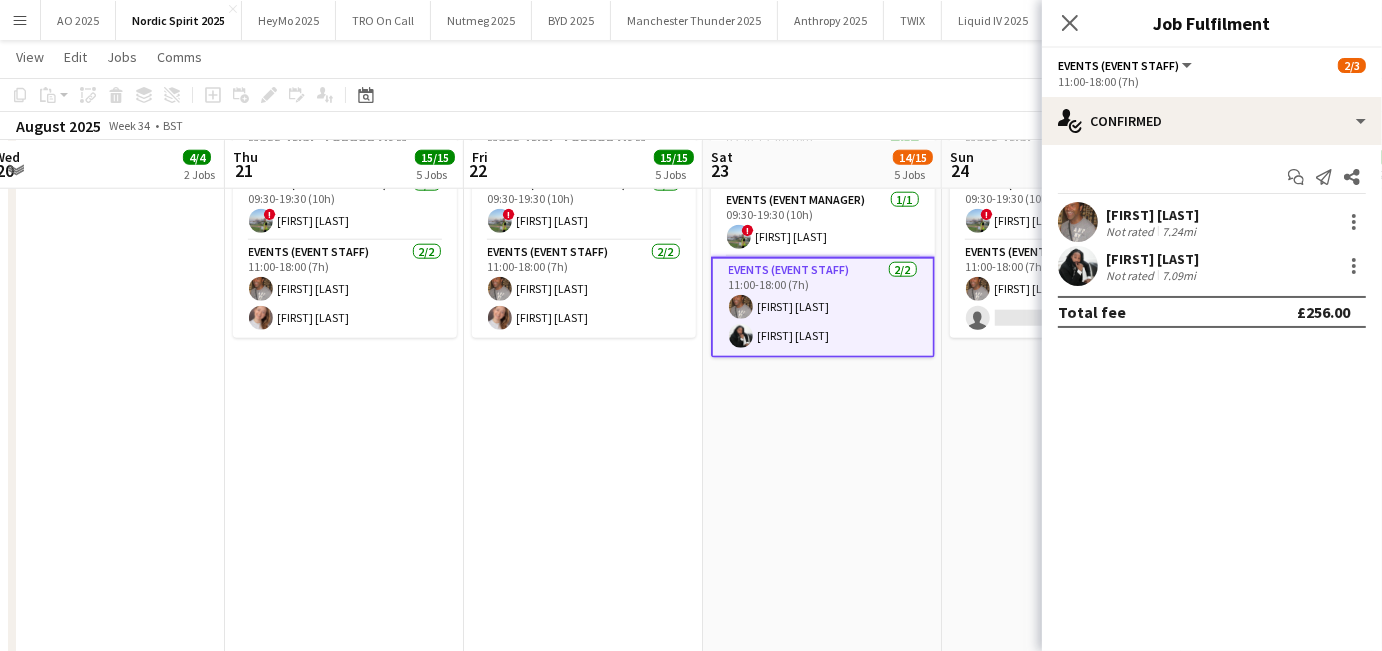 click on "Updated   09:30-19:30 (10h)    3/3   Mass Trial - London OSM
pin
Mass Trial - London OSM   2 Roles   Events (Event Manager)   1/1   09:30-19:30 (10h)
! [FIRST] [LAST]  Events (Event Staff)   2/2   11:00-18:00 (7h)
[FIRST] [LAST] [LAST]" at bounding box center (822, 377) 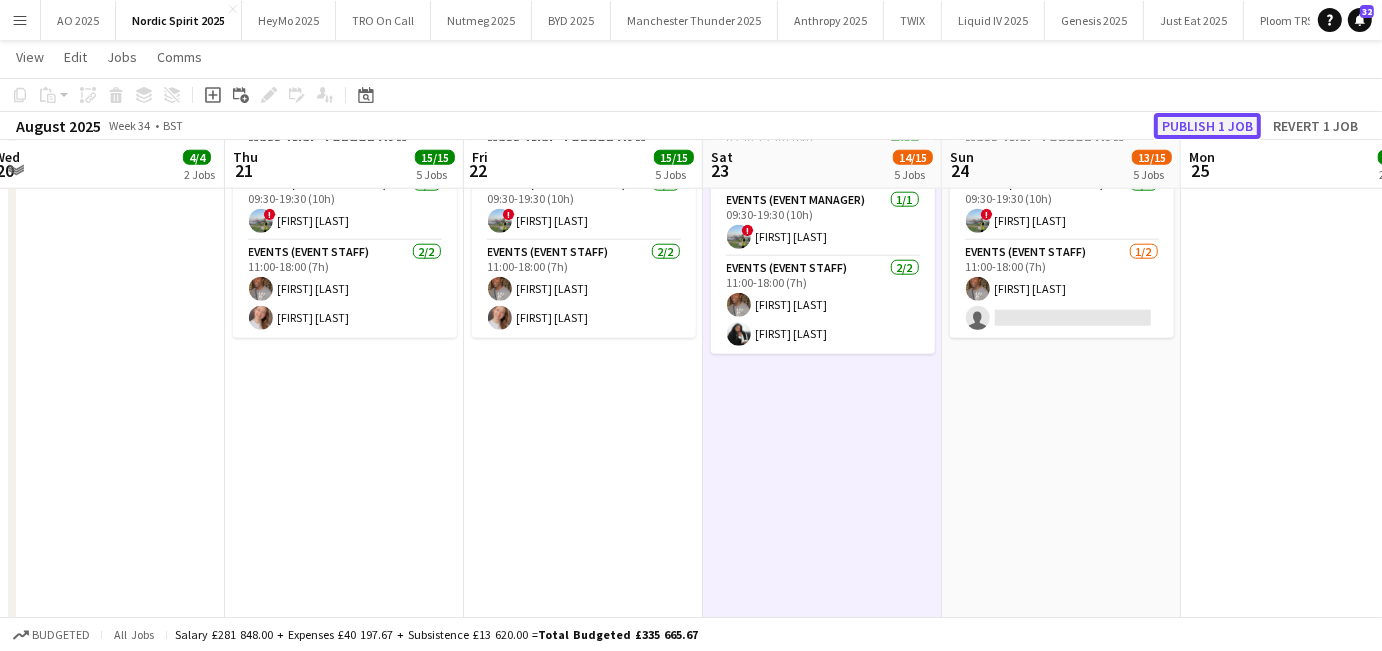 click on "Publish 1 job" 